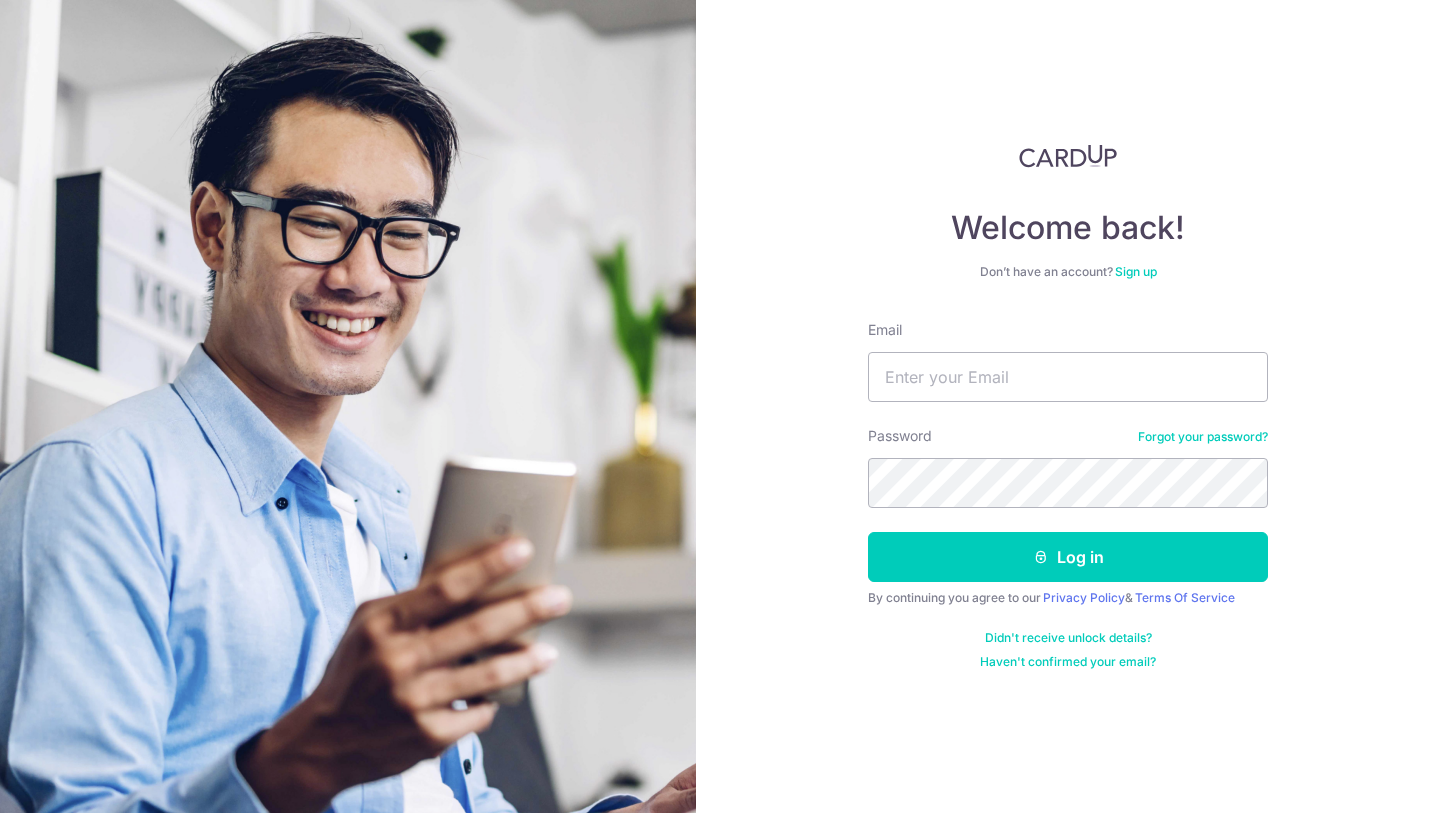 scroll, scrollTop: 0, scrollLeft: 0, axis: both 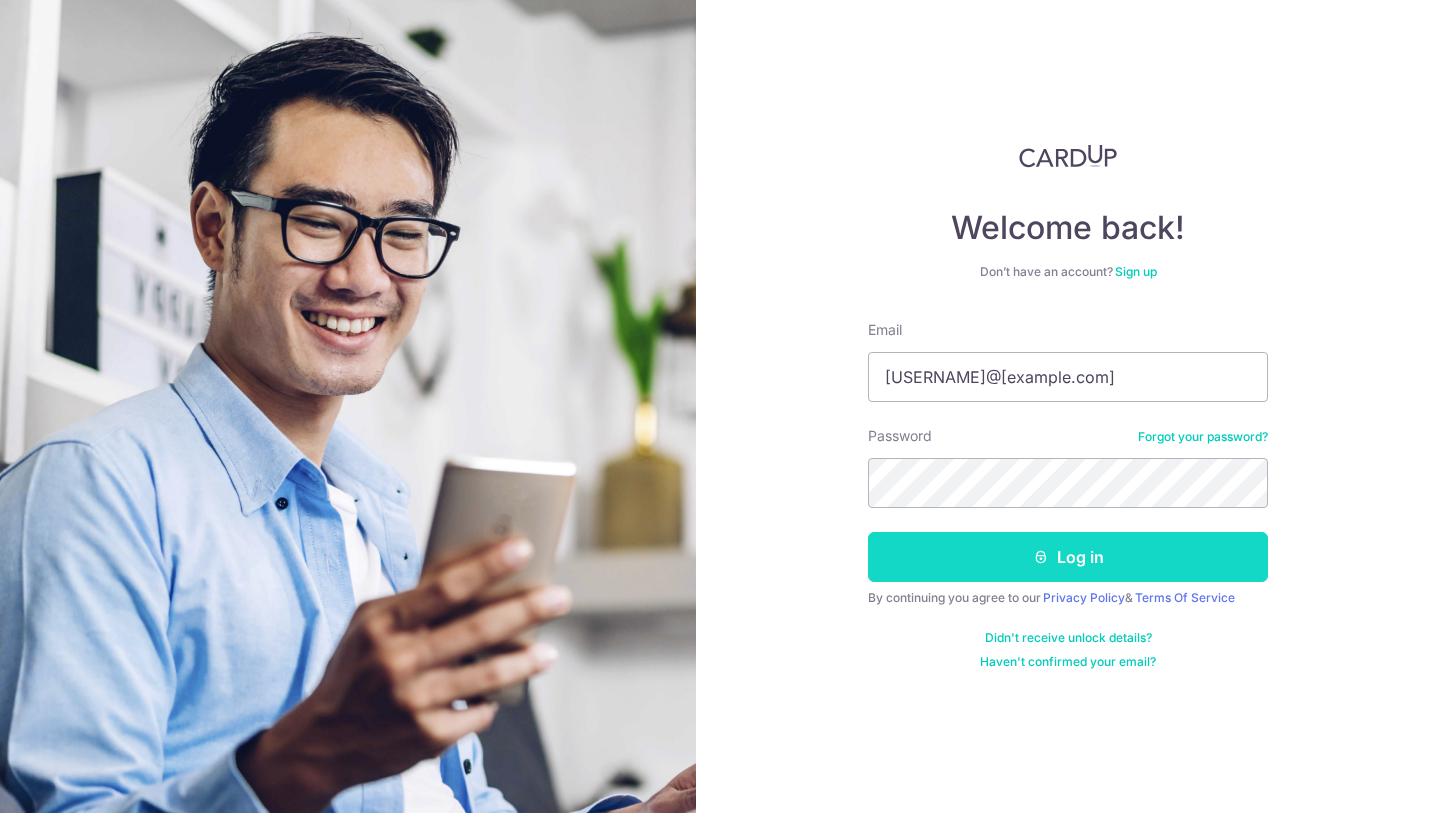 click on "Log in" at bounding box center [1068, 557] 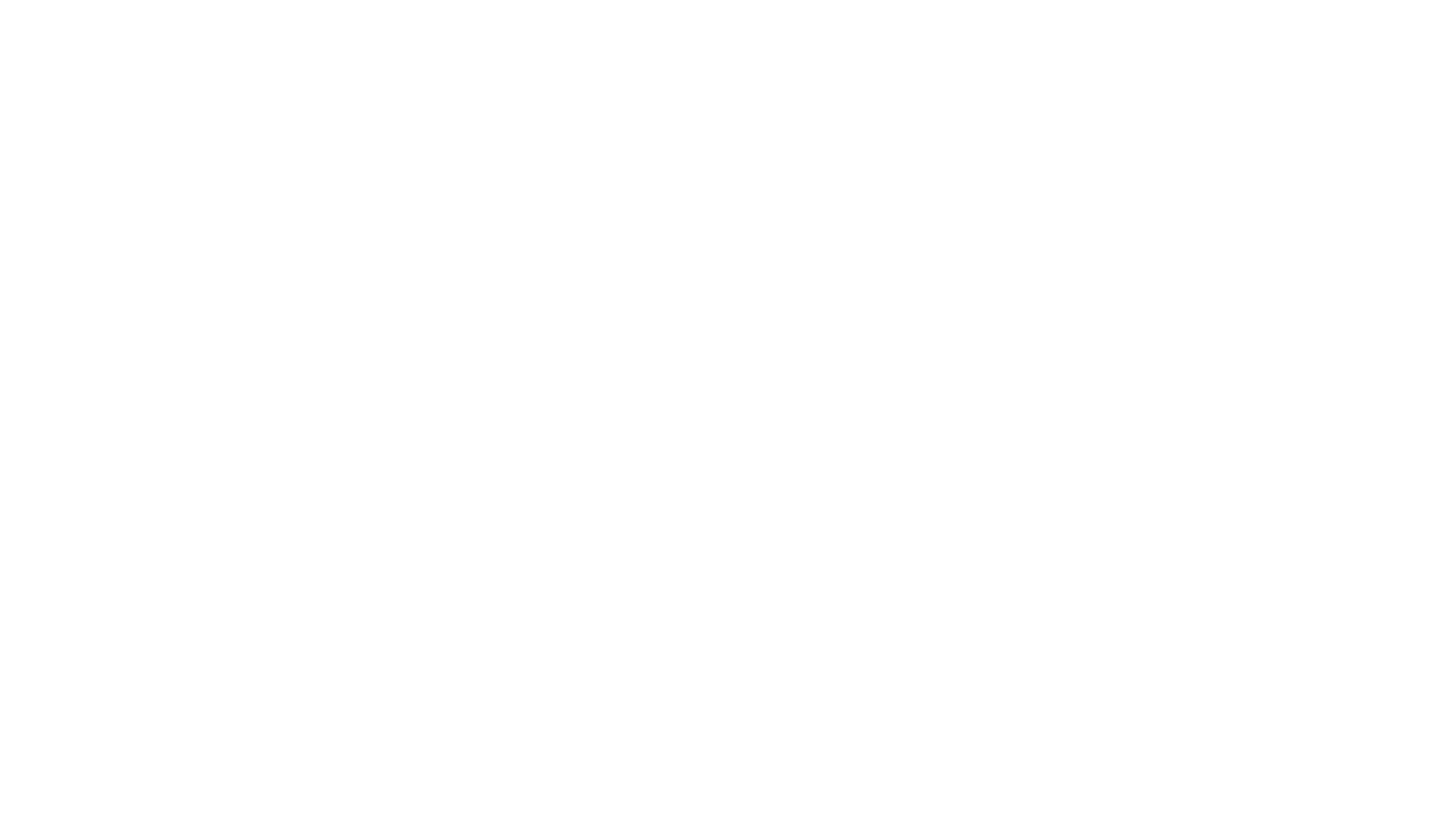 scroll, scrollTop: 0, scrollLeft: 0, axis: both 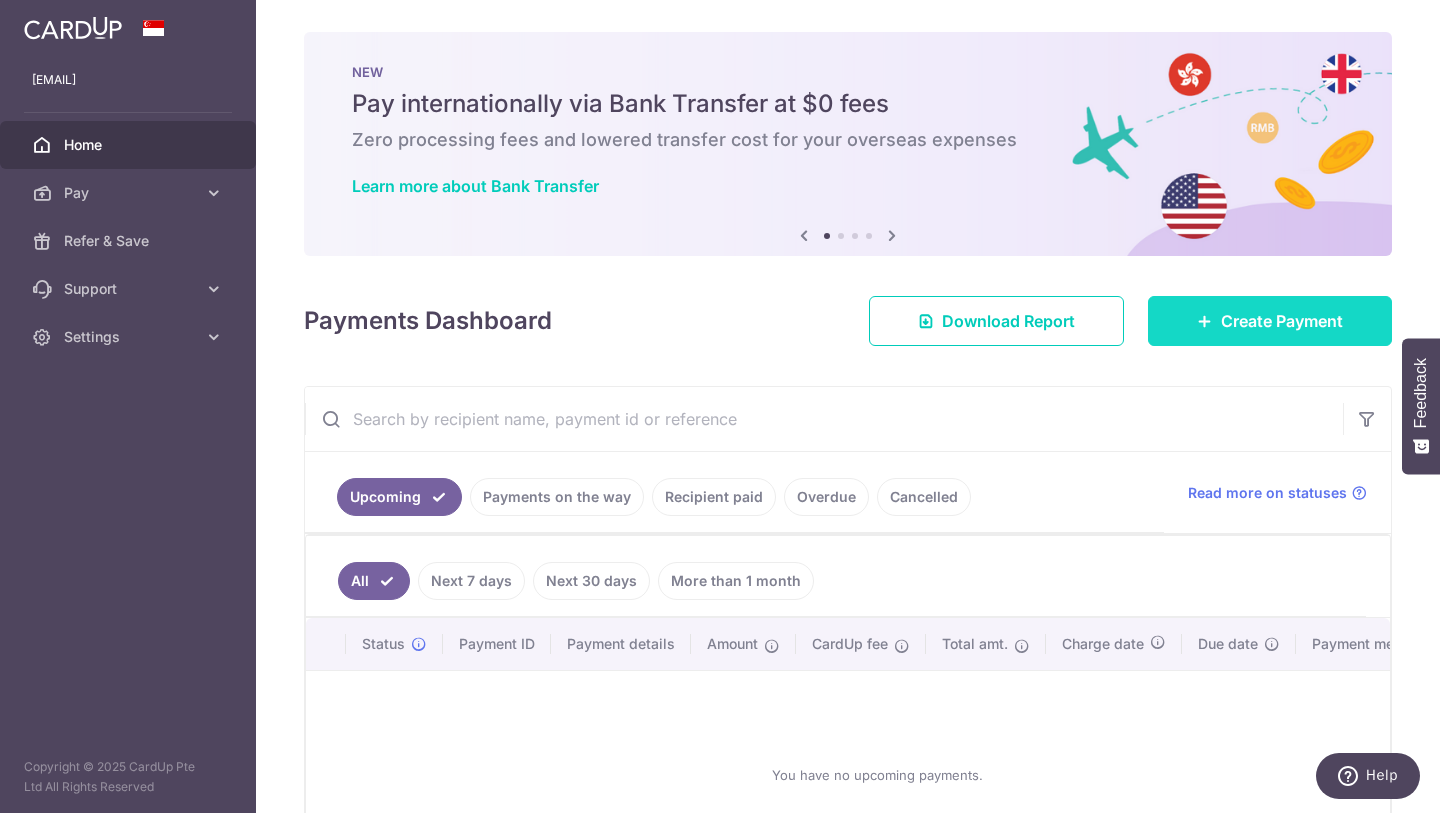 click on "Create Payment" at bounding box center [1282, 321] 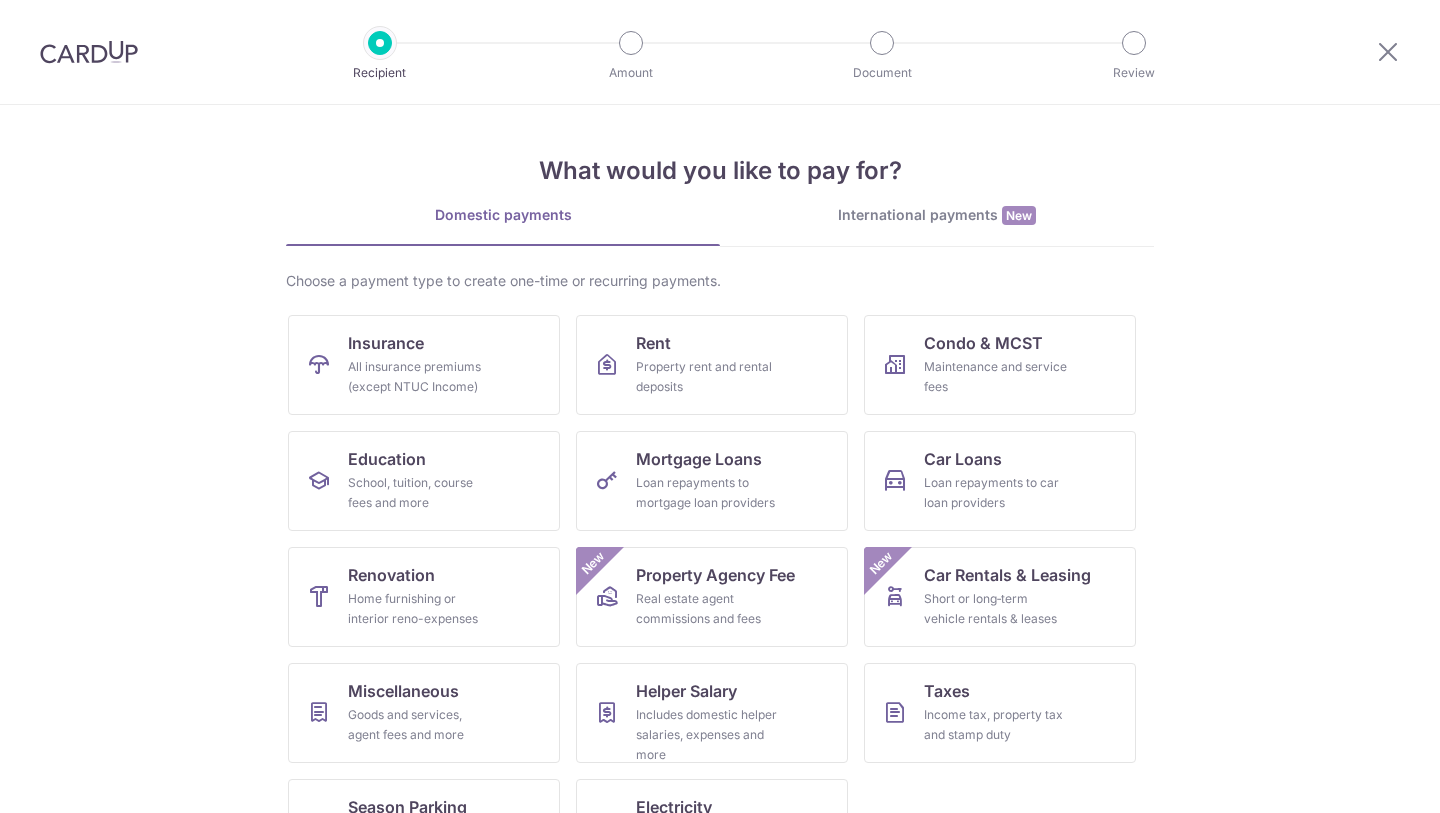 scroll, scrollTop: 0, scrollLeft: 0, axis: both 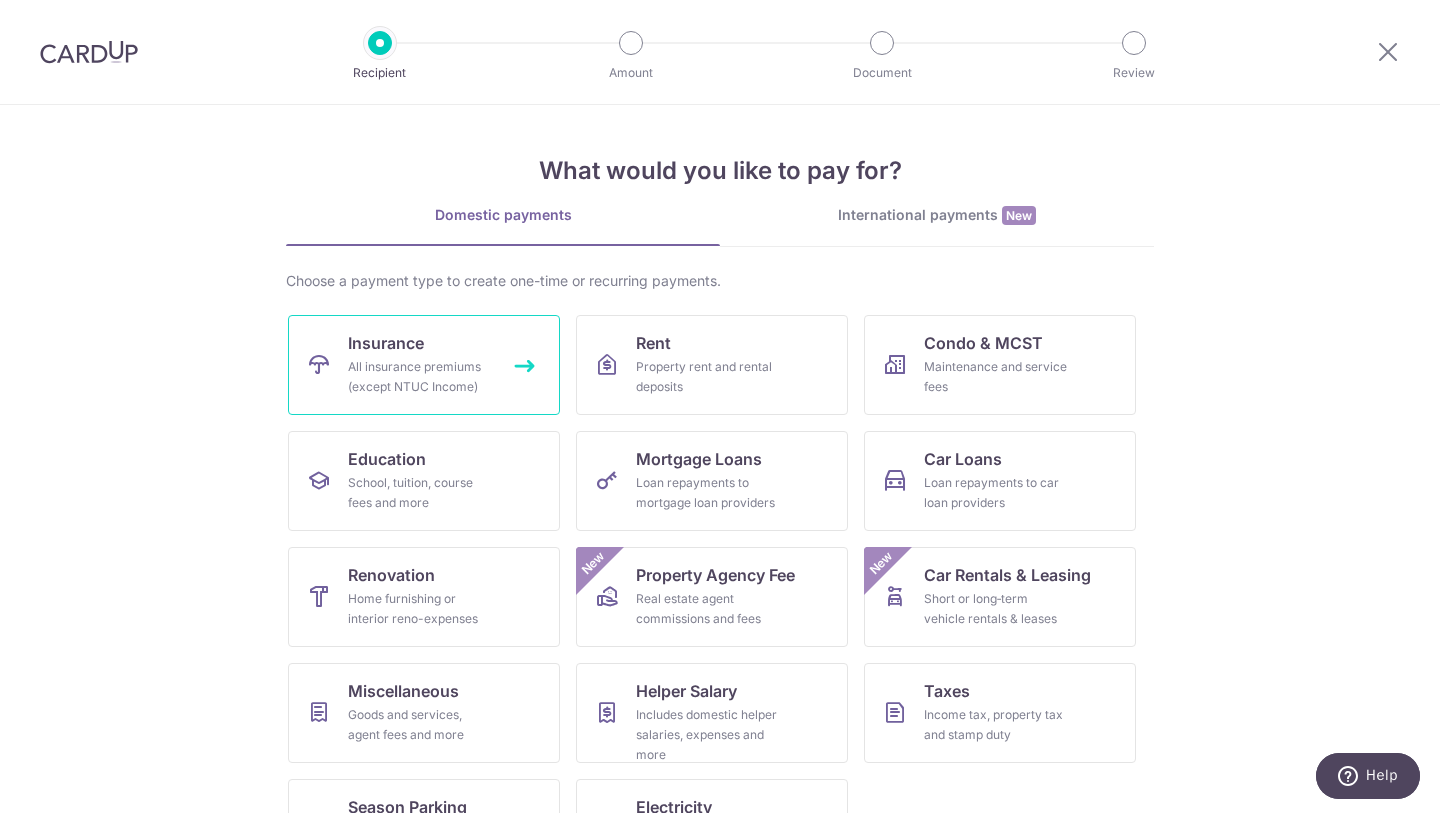 click on "Insurance All insurance premiums (except NTUC Income)" at bounding box center [424, 365] 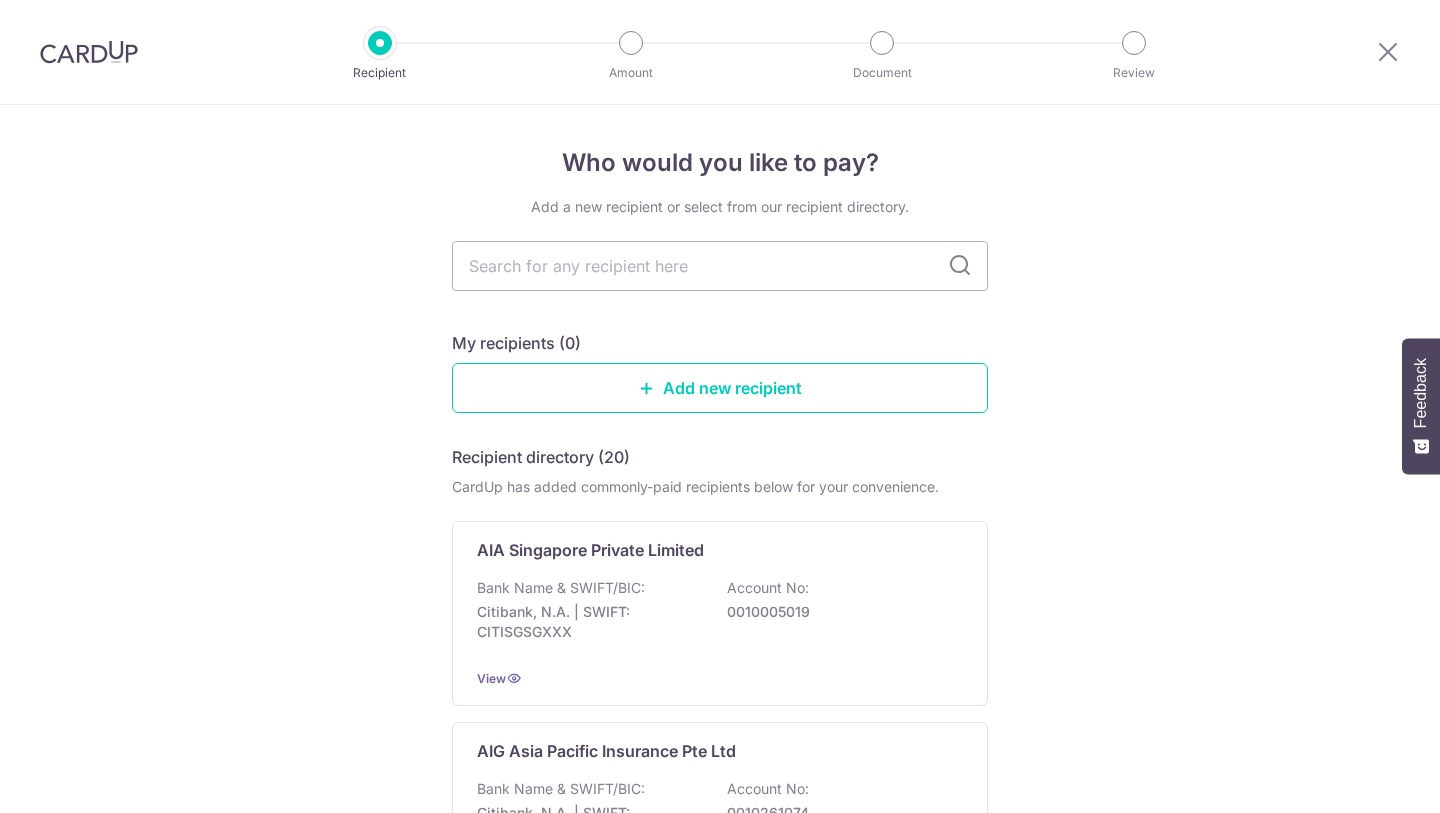 scroll, scrollTop: 0, scrollLeft: 0, axis: both 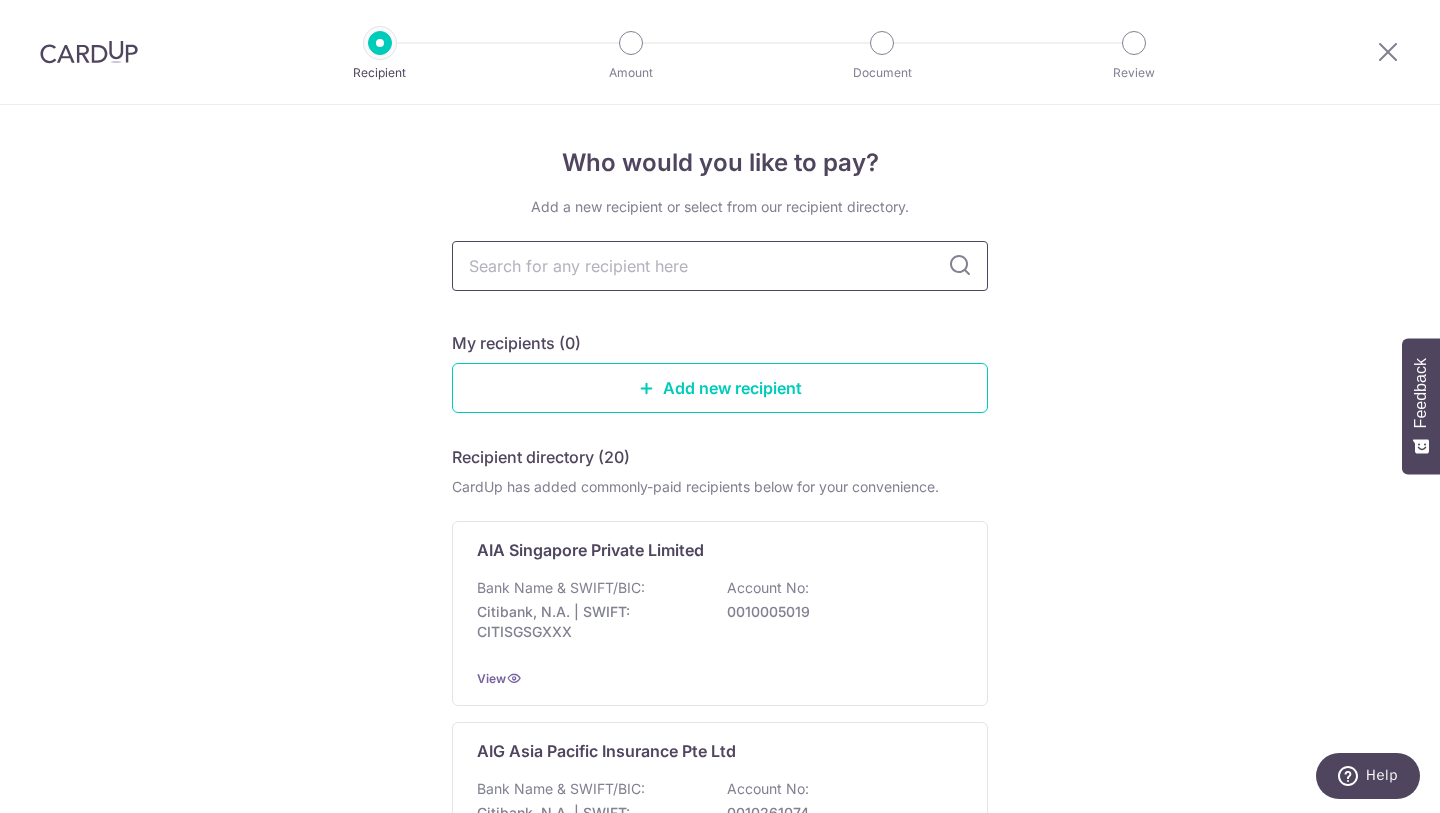 click at bounding box center [720, 266] 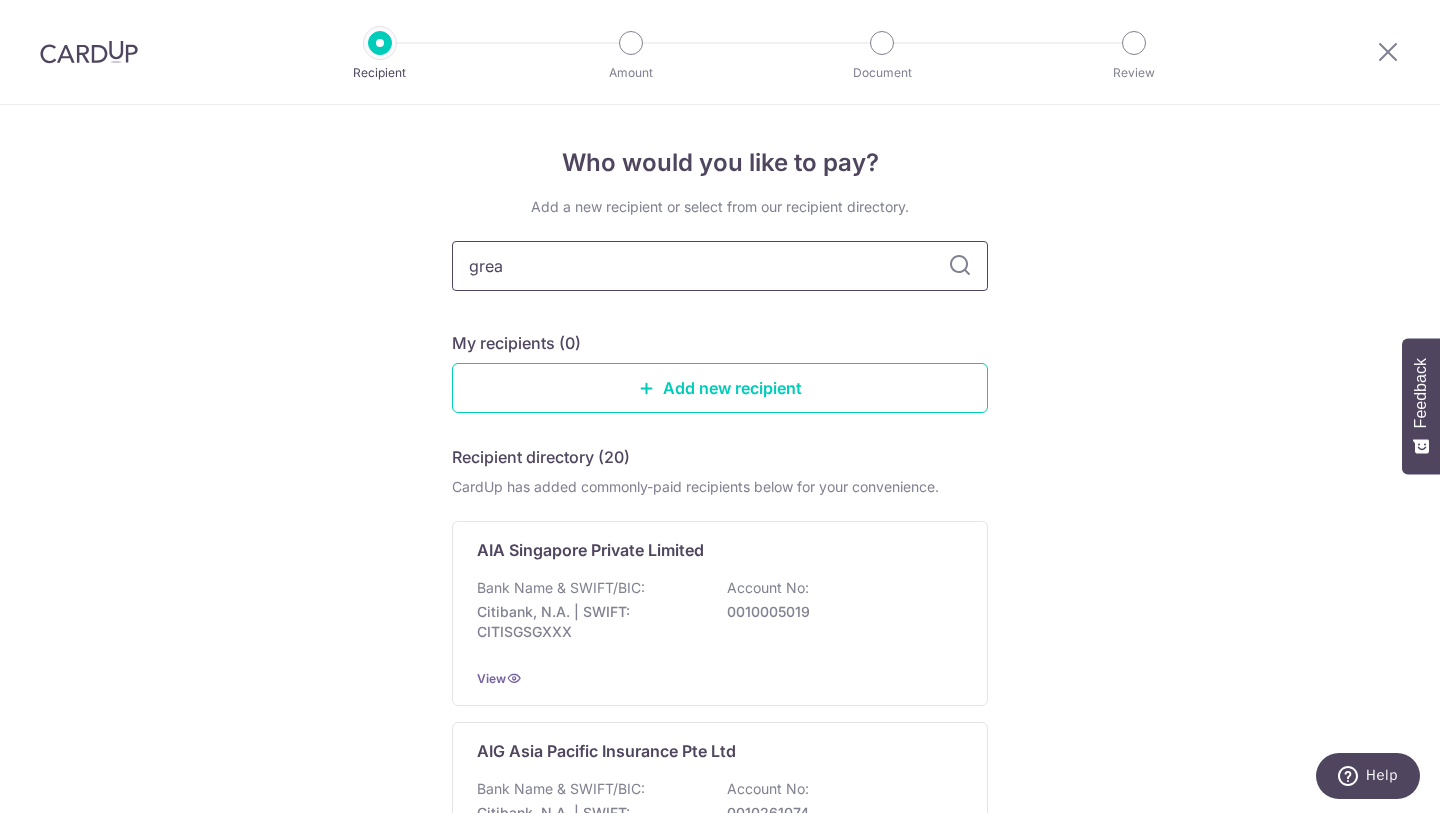 type on "great eastern" 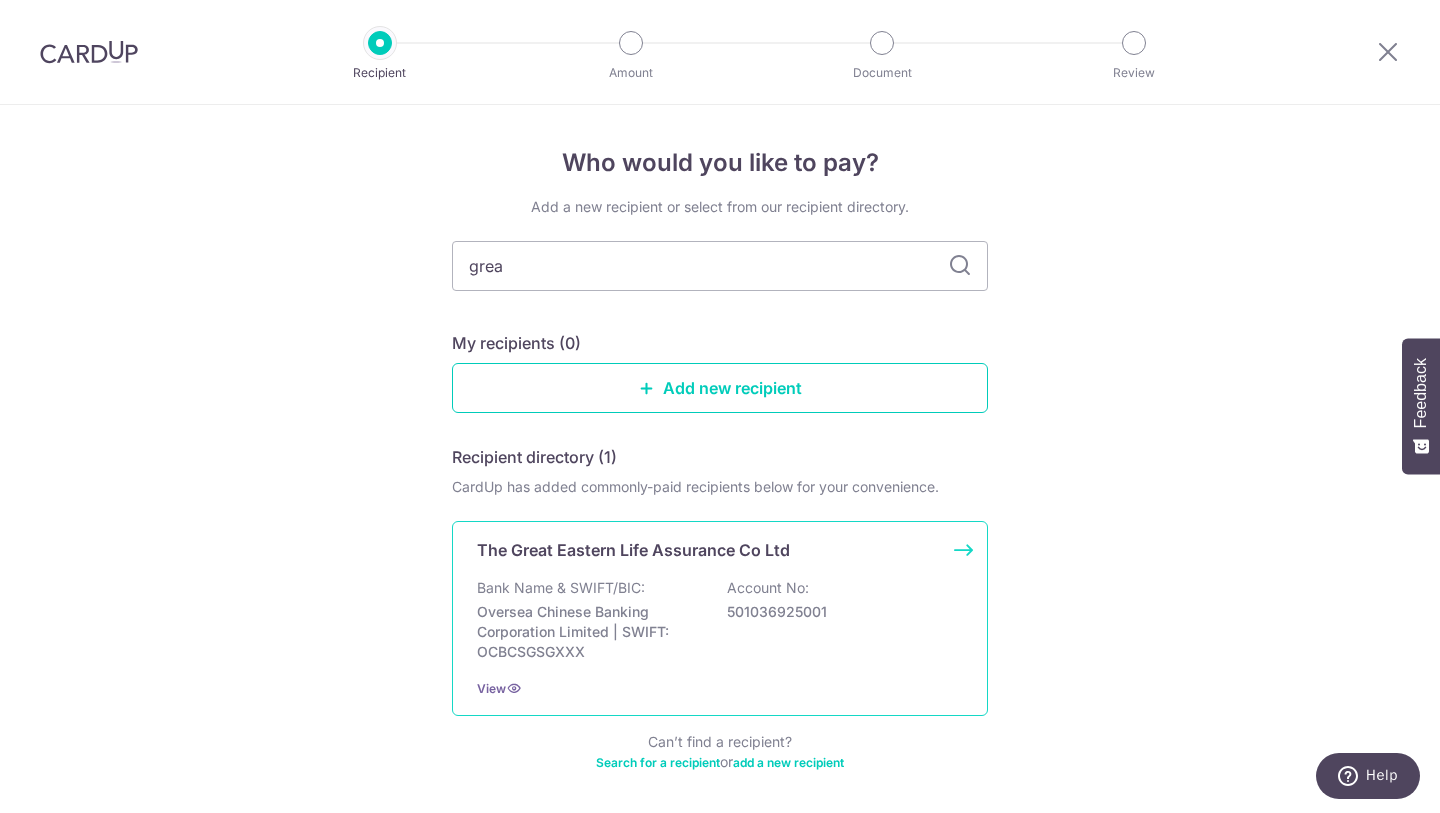 click on "The Great Eastern Life Assurance Co Ltd" at bounding box center [633, 550] 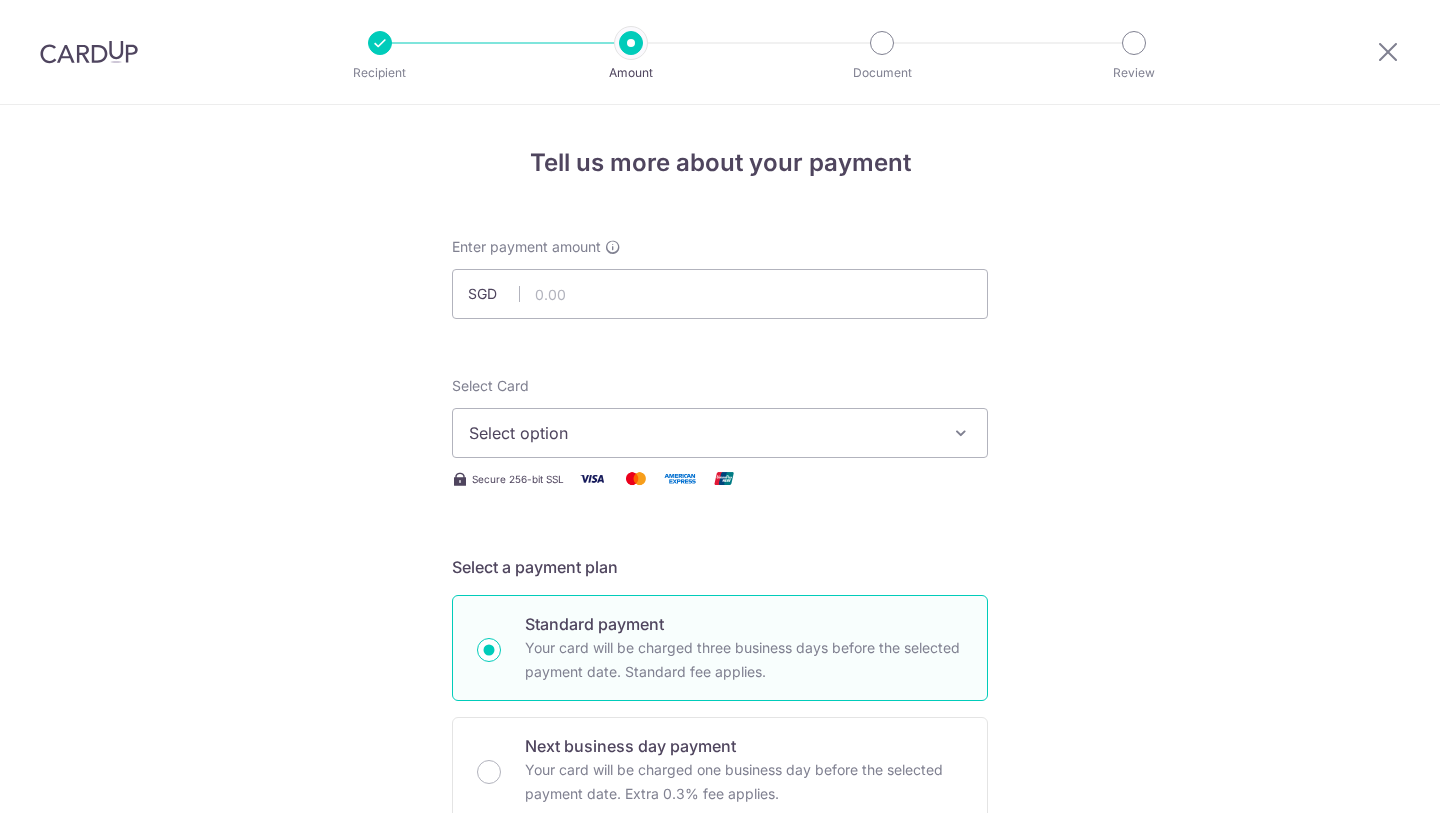 scroll, scrollTop: 0, scrollLeft: 0, axis: both 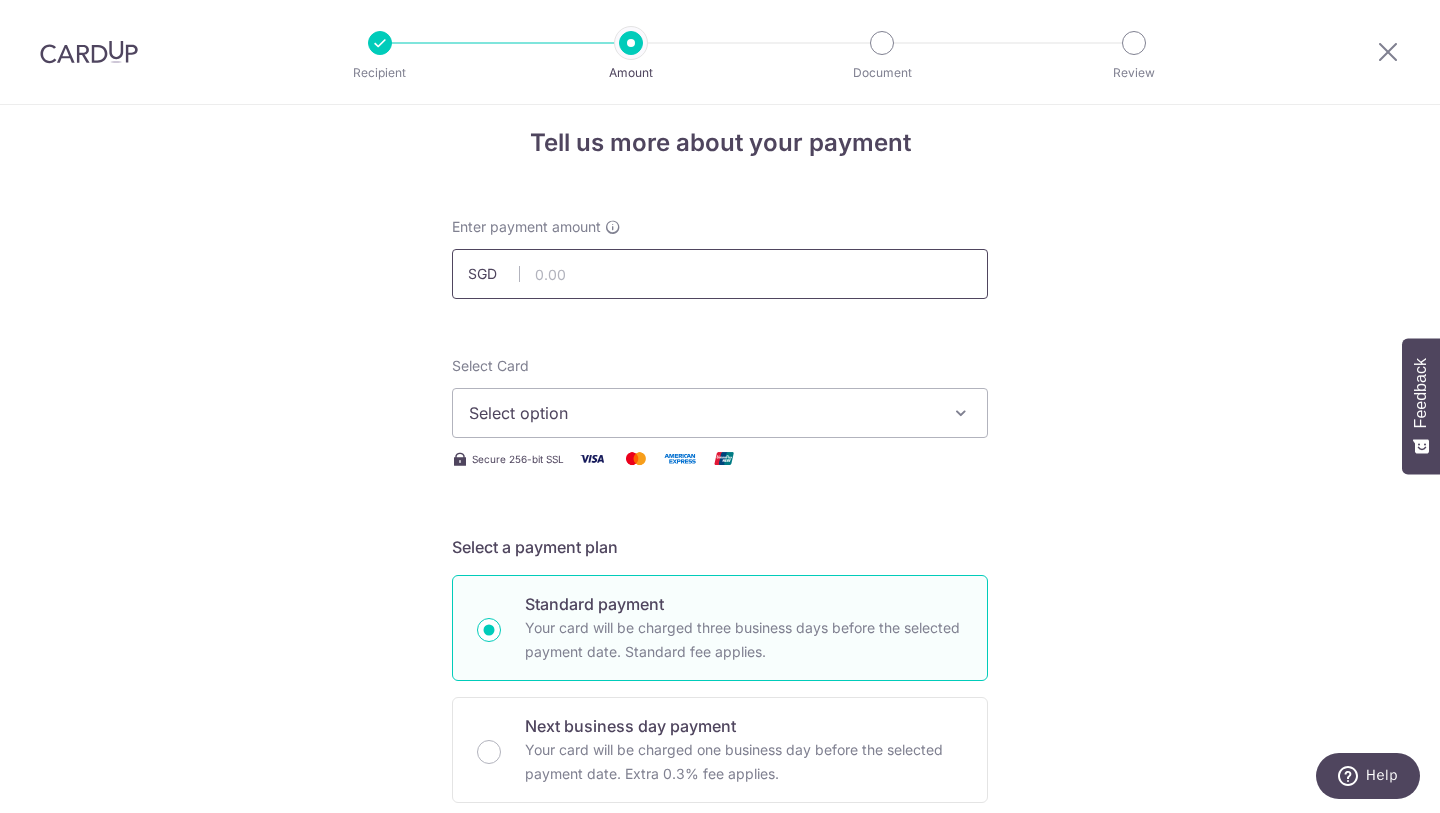 click at bounding box center [720, 274] 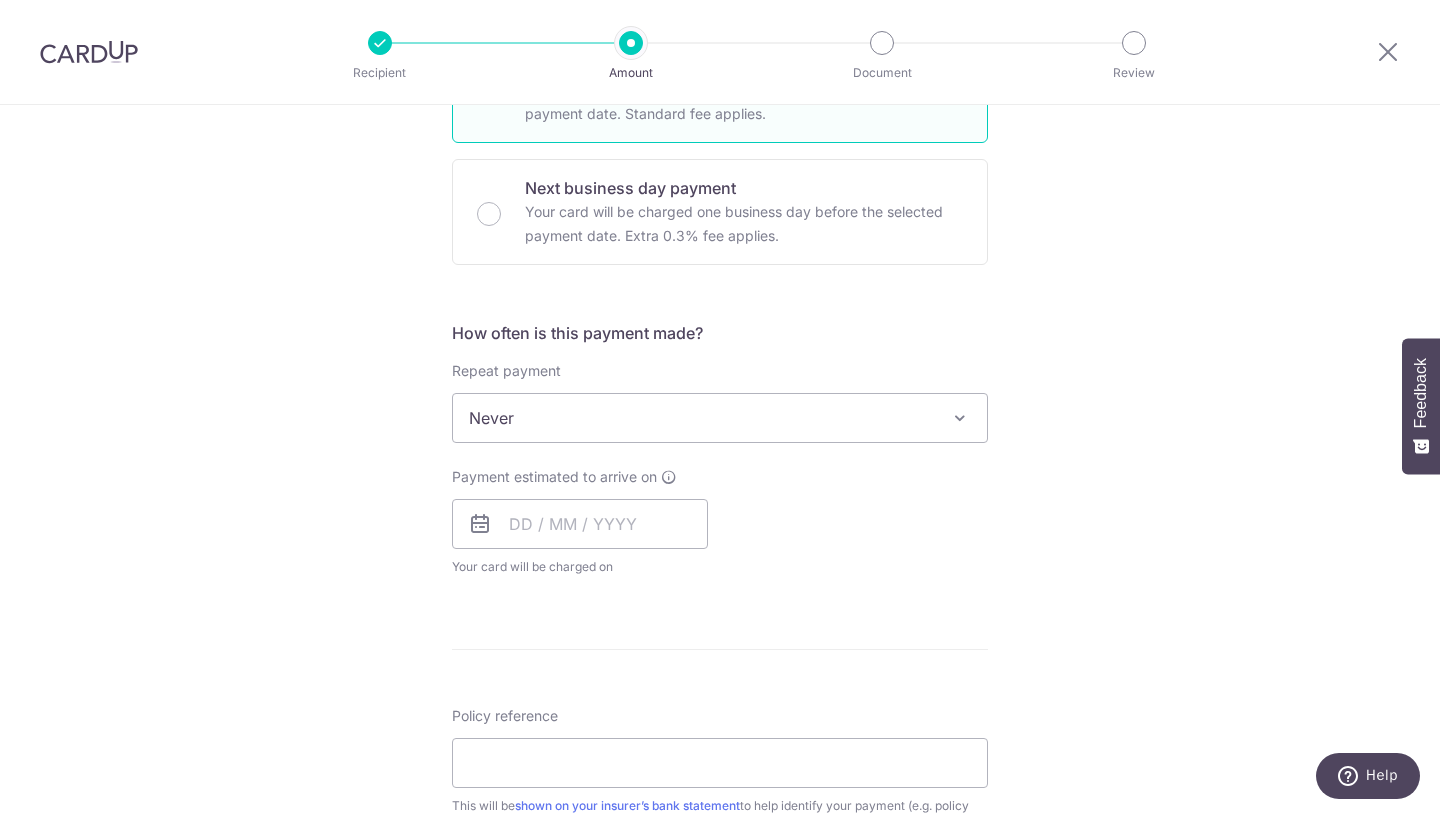 scroll, scrollTop: 574, scrollLeft: 0, axis: vertical 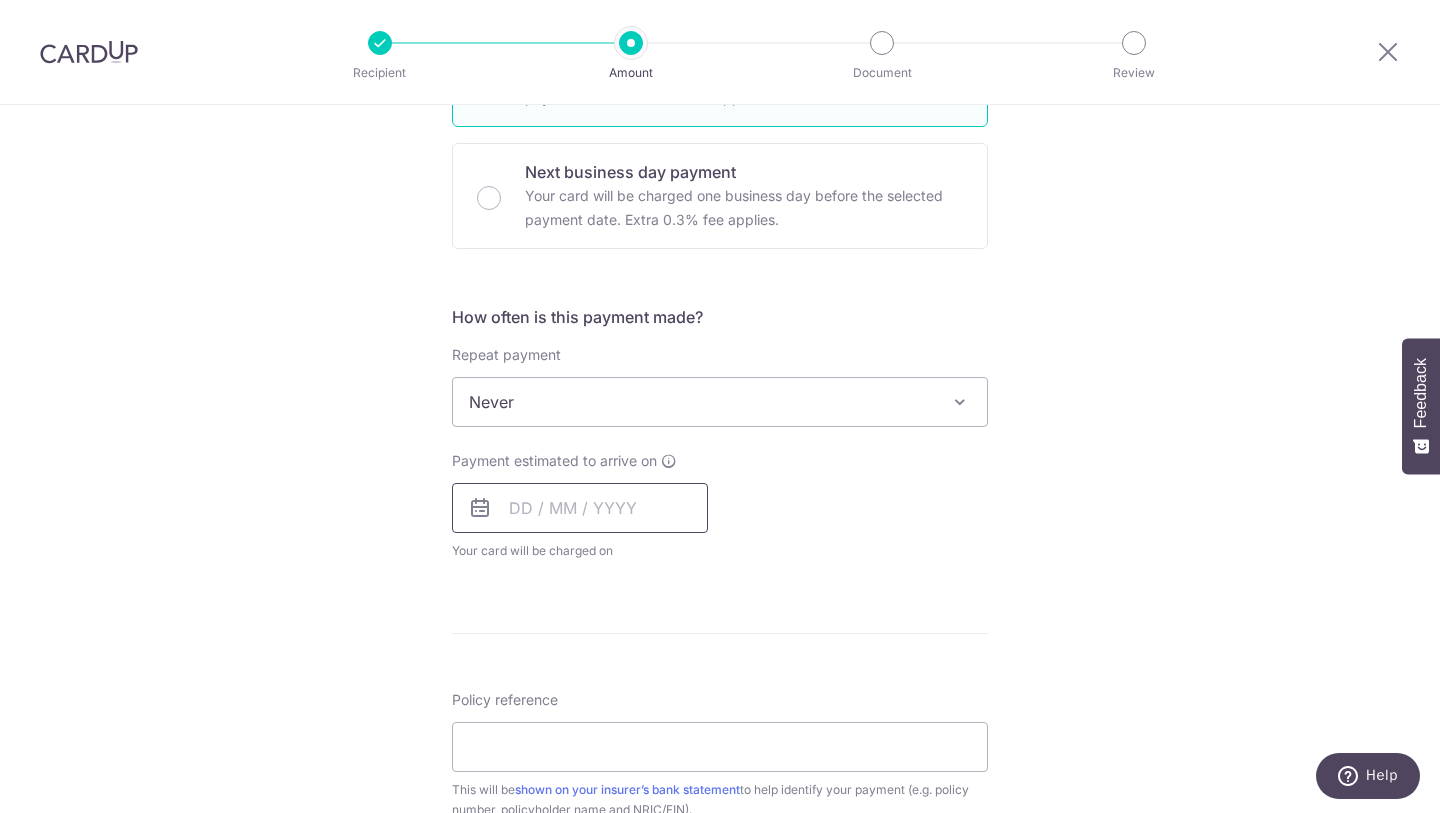 type on "2,400.05" 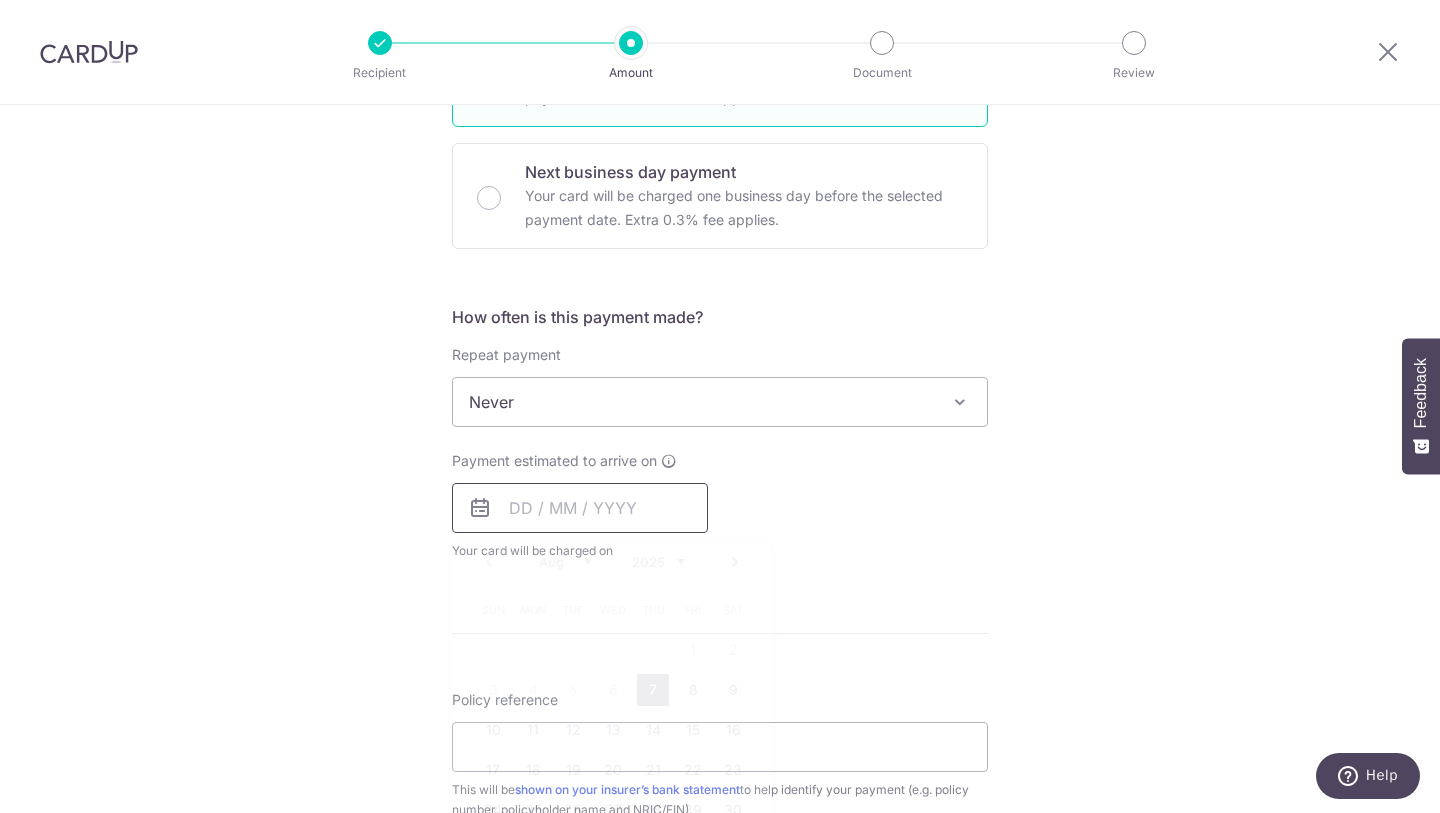 click at bounding box center (580, 508) 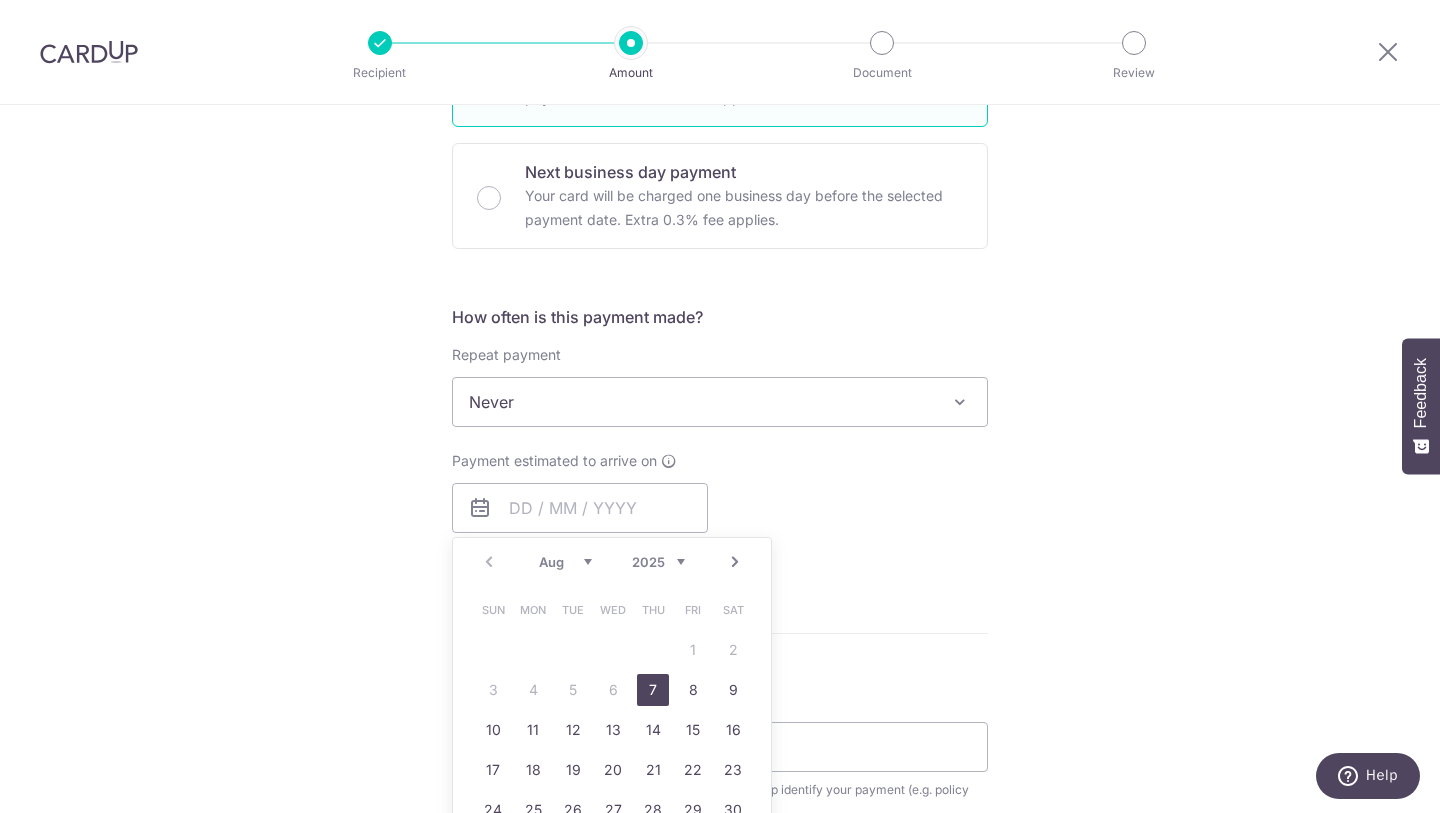 click on "7" at bounding box center [653, 690] 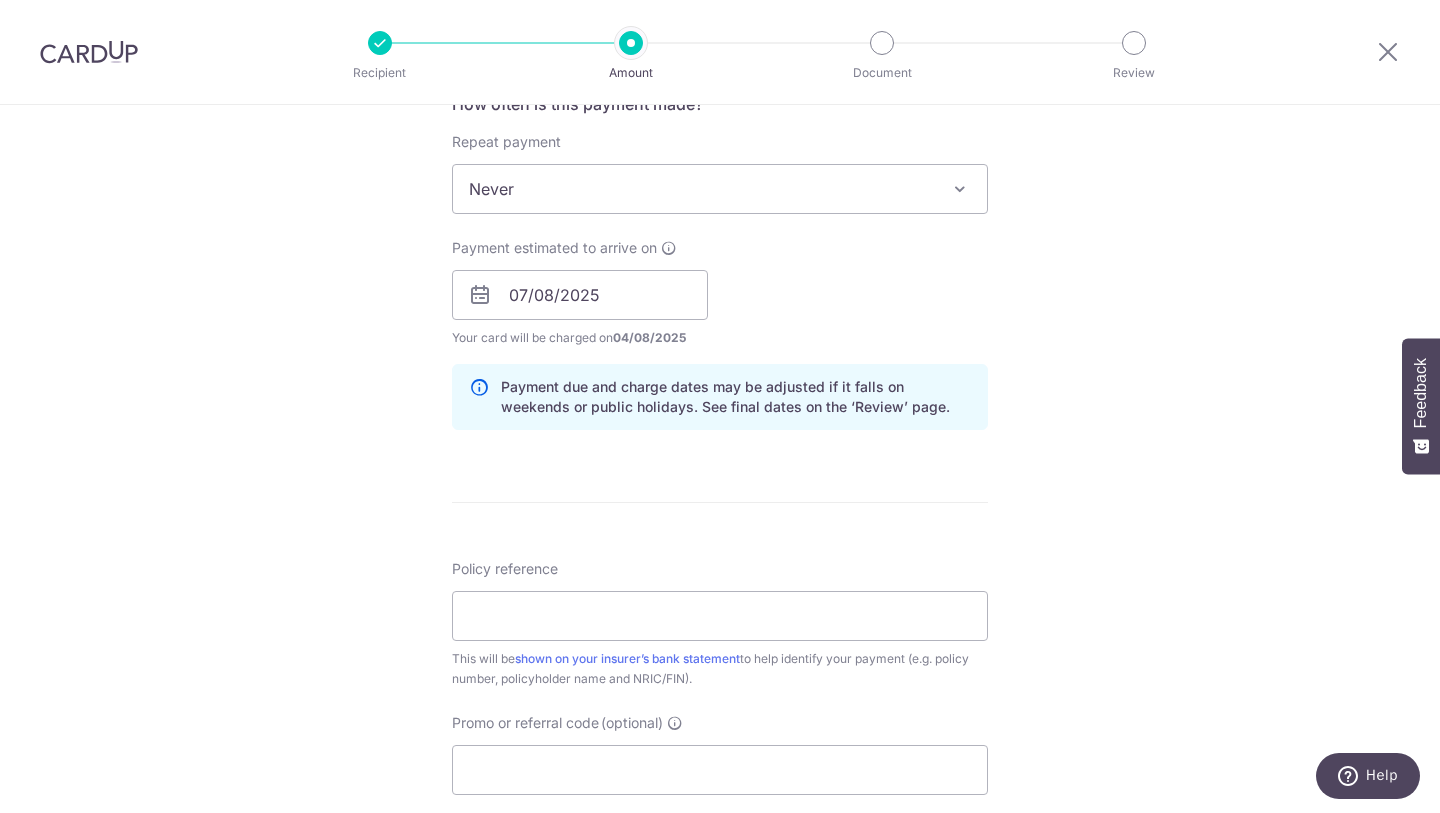 scroll, scrollTop: 894, scrollLeft: 0, axis: vertical 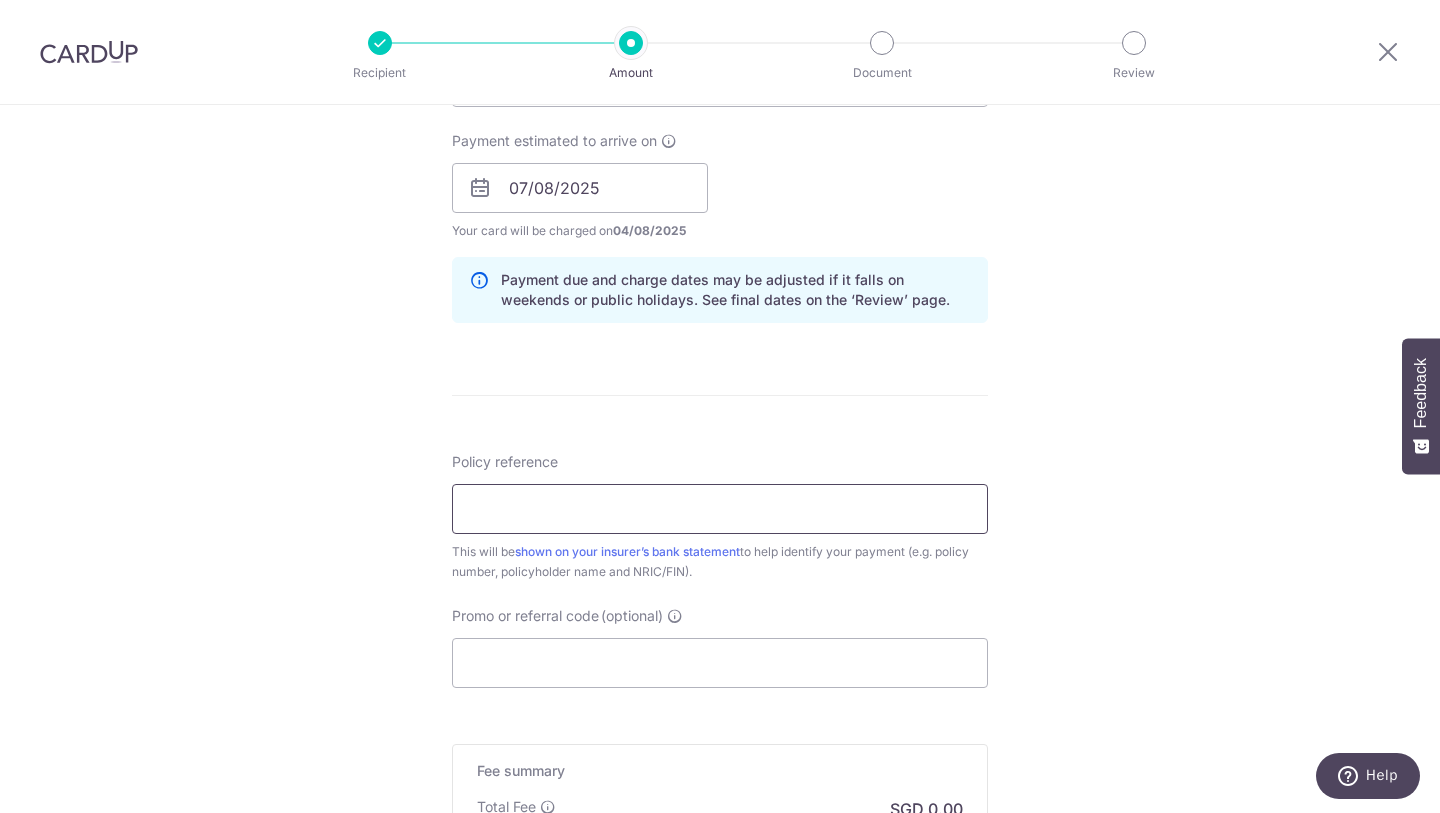 click on "Policy reference" at bounding box center (720, 509) 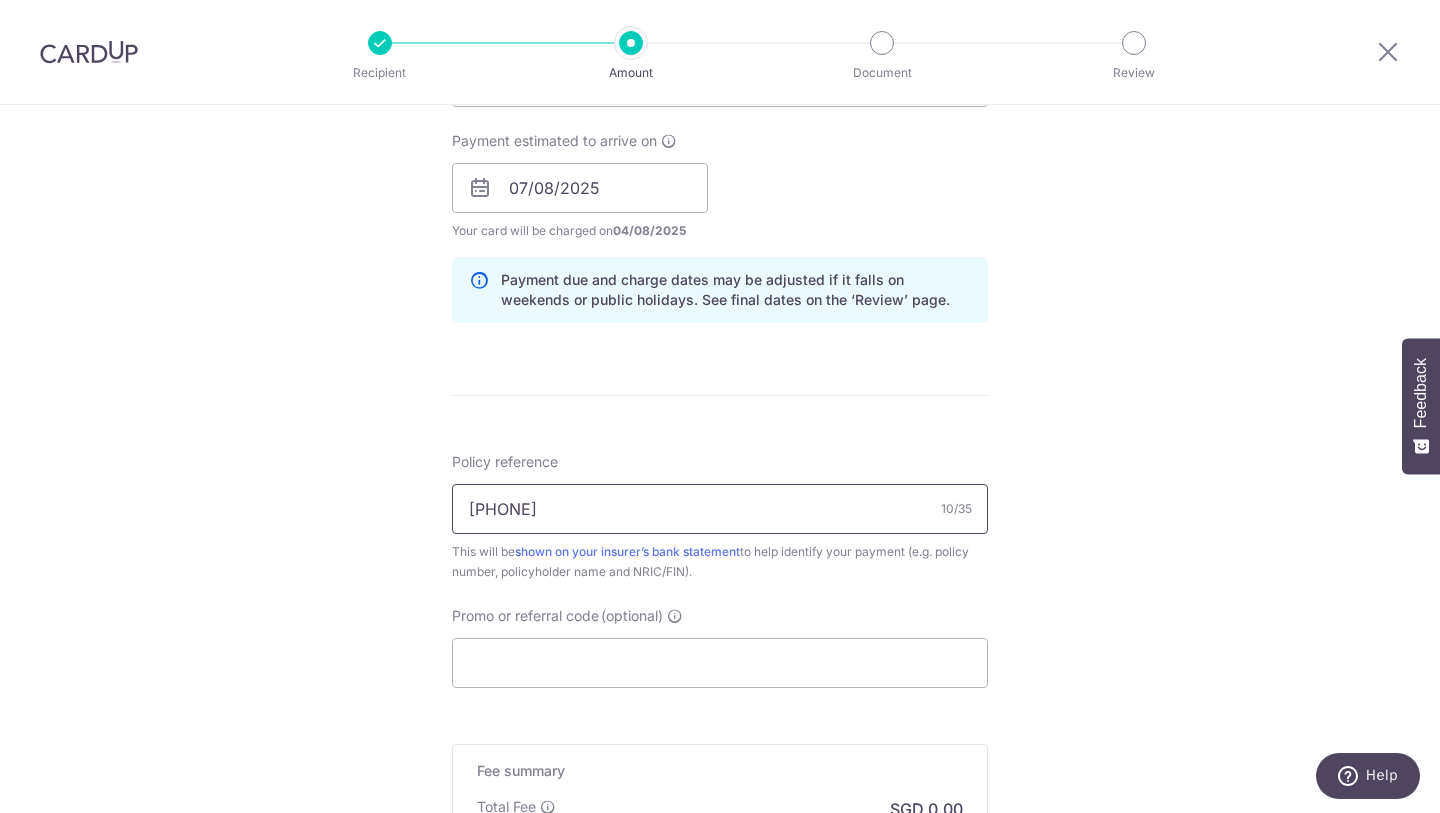 scroll, scrollTop: 1183, scrollLeft: 0, axis: vertical 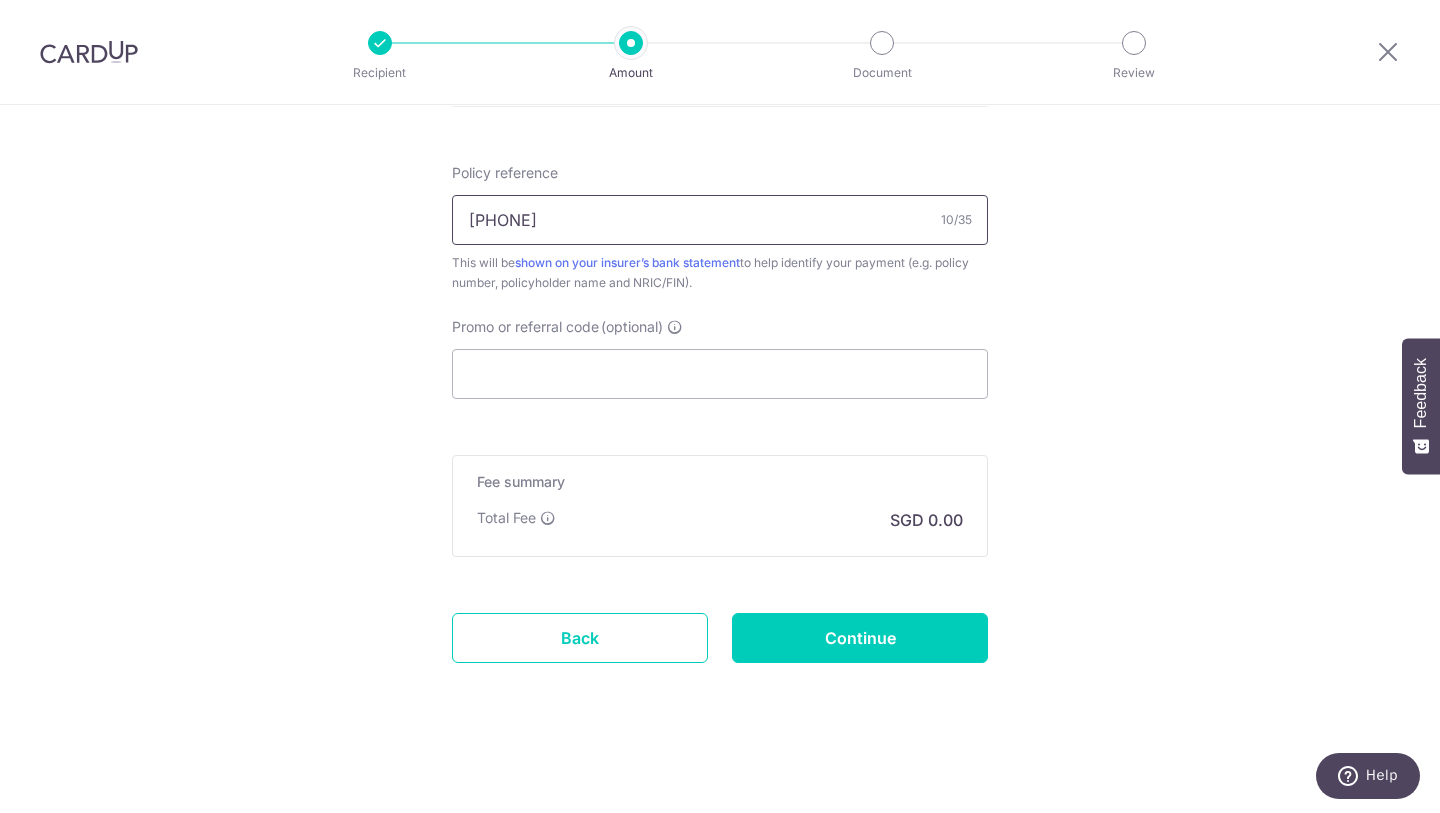 type on "0212047794" 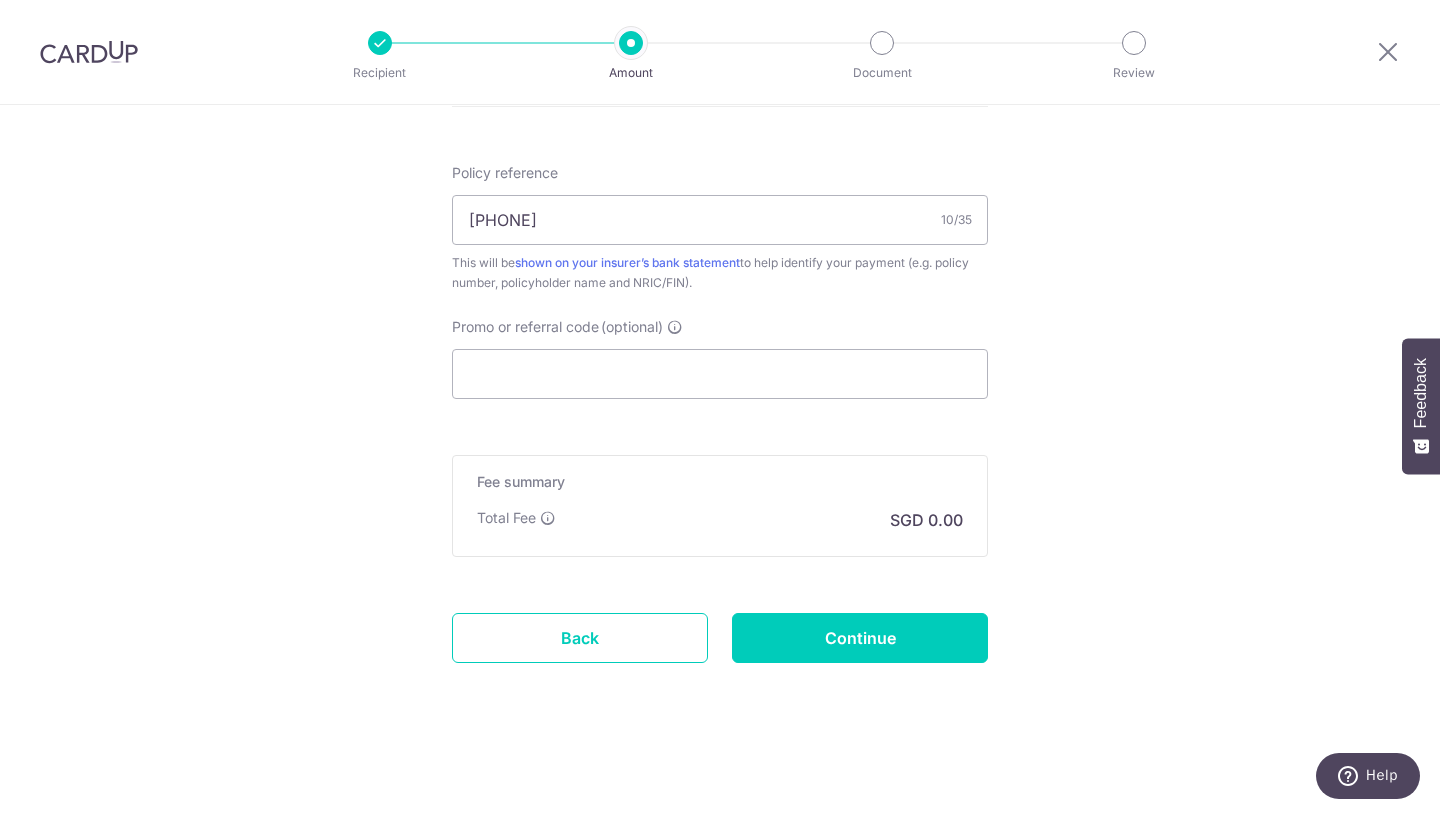click on "Tell us more about your payment
Enter payment amount
SGD
2,400.05
2400.05
Select Card
Select option
Add credit card
Your Cards
**** 4306
**** 0290
Secure 256-bit SSL
Text
New card details
Card" at bounding box center [720, -133] 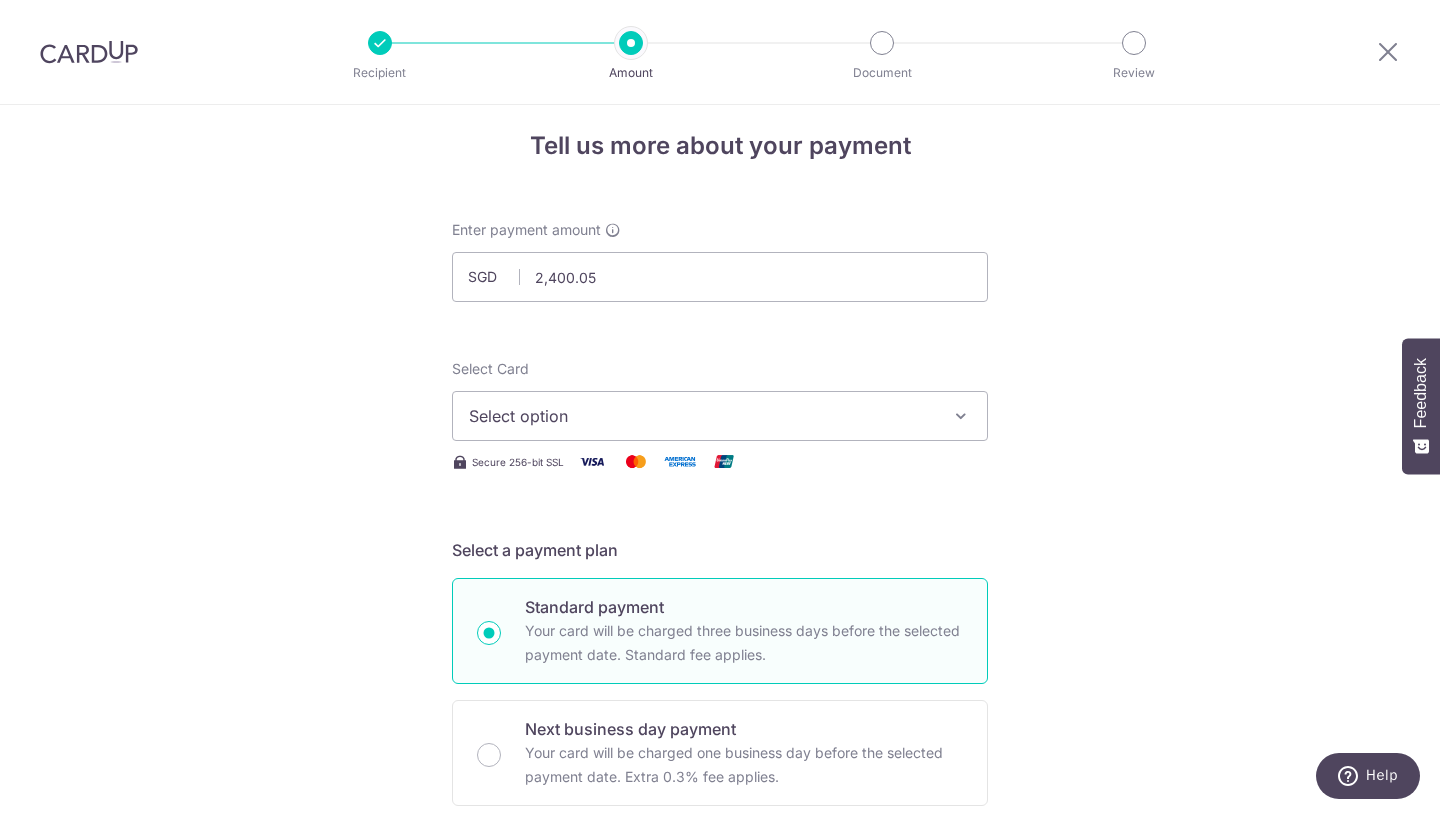 scroll, scrollTop: 0, scrollLeft: 0, axis: both 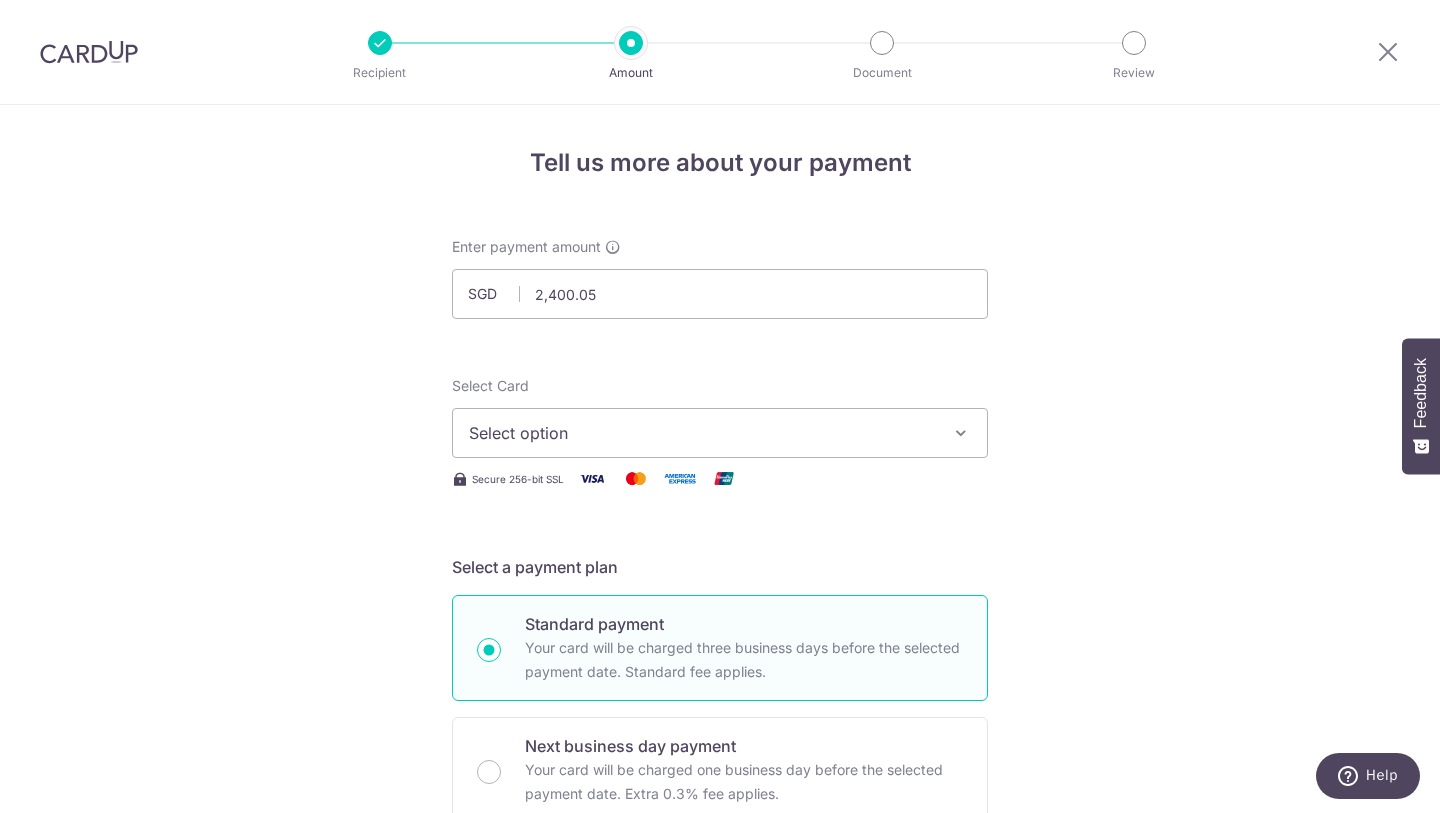 click on "Select option" at bounding box center [702, 433] 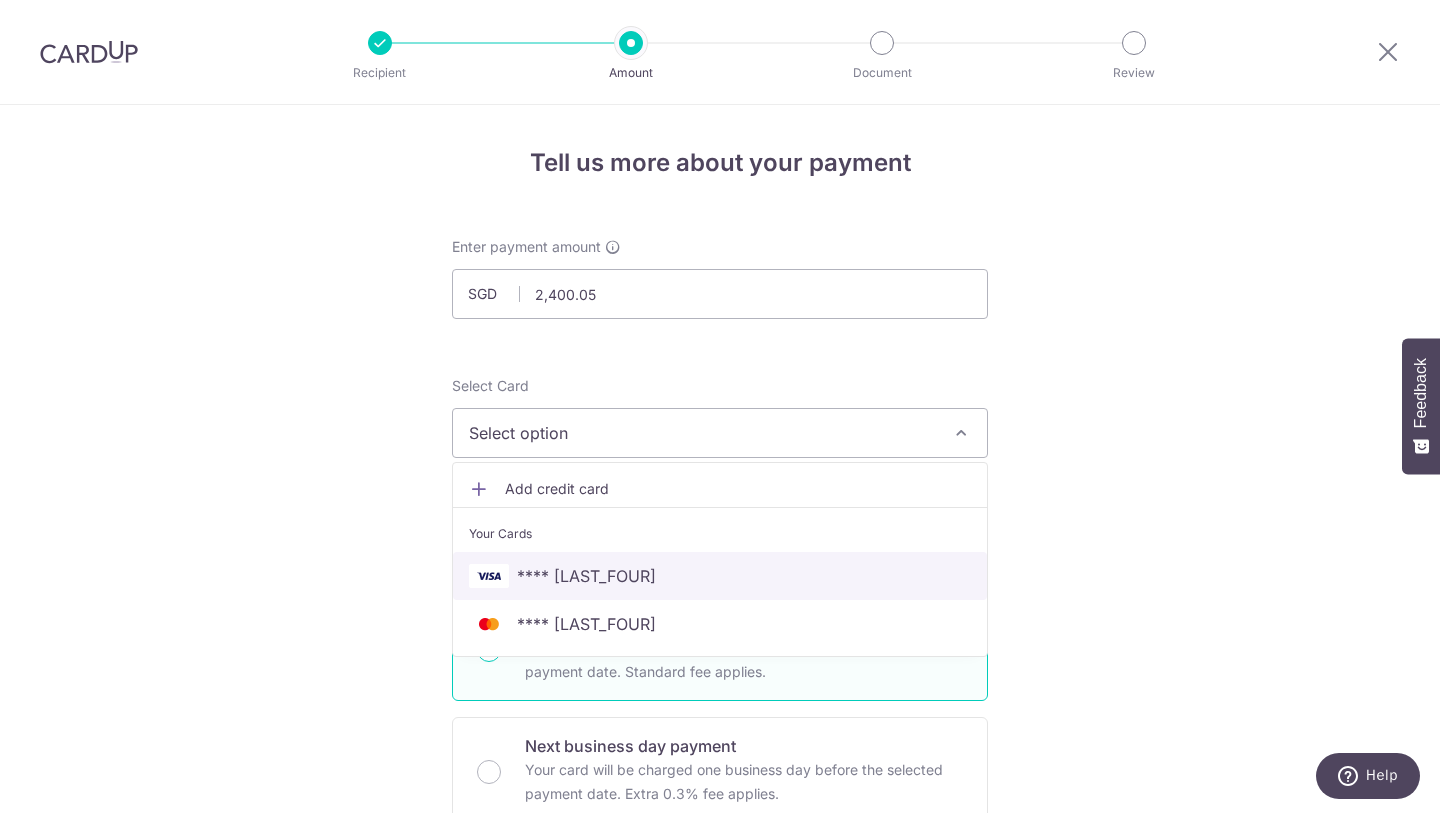 click on "**** 4306" at bounding box center [720, 576] 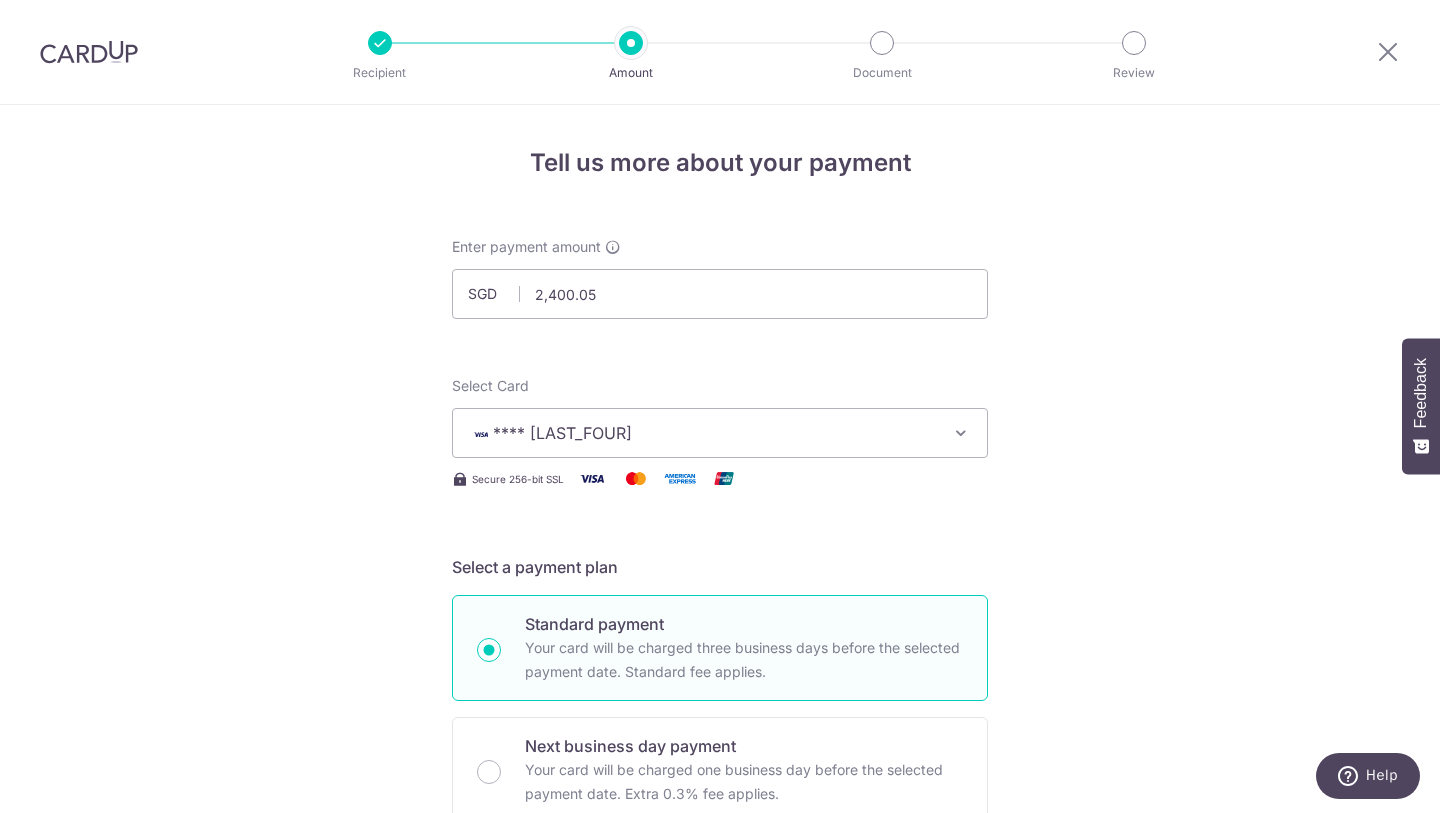click on "Tell us more about your payment
Enter payment amount
SGD
2,400.05
2400.05
Select Card
**** 4306
Add credit card
Your Cards
**** 4306
**** 0290
Secure 256-bit SSL
Text
New card details
Card
Secure 256-bit SSL" at bounding box center [720, 1050] 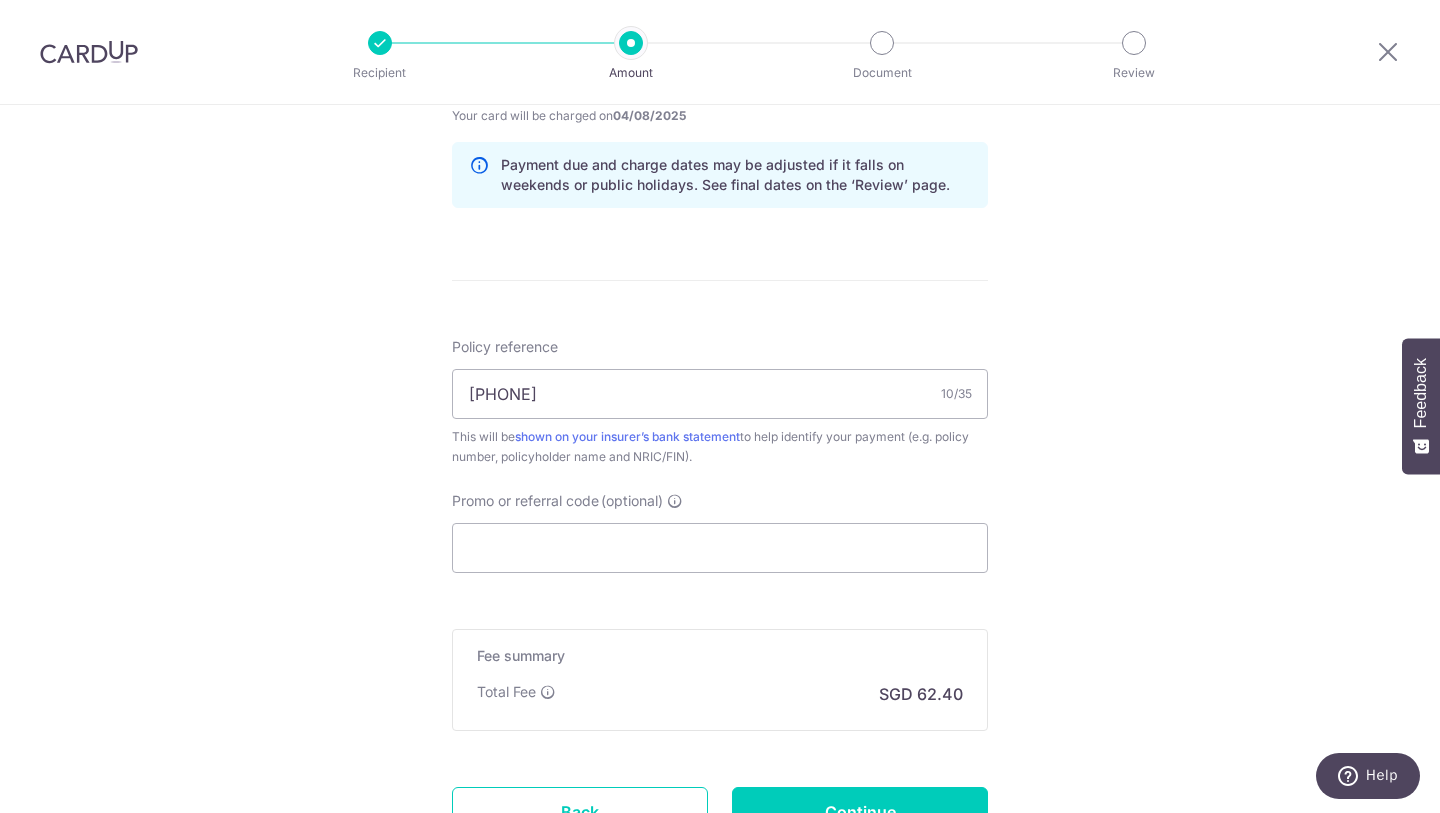 scroll, scrollTop: 1183, scrollLeft: 0, axis: vertical 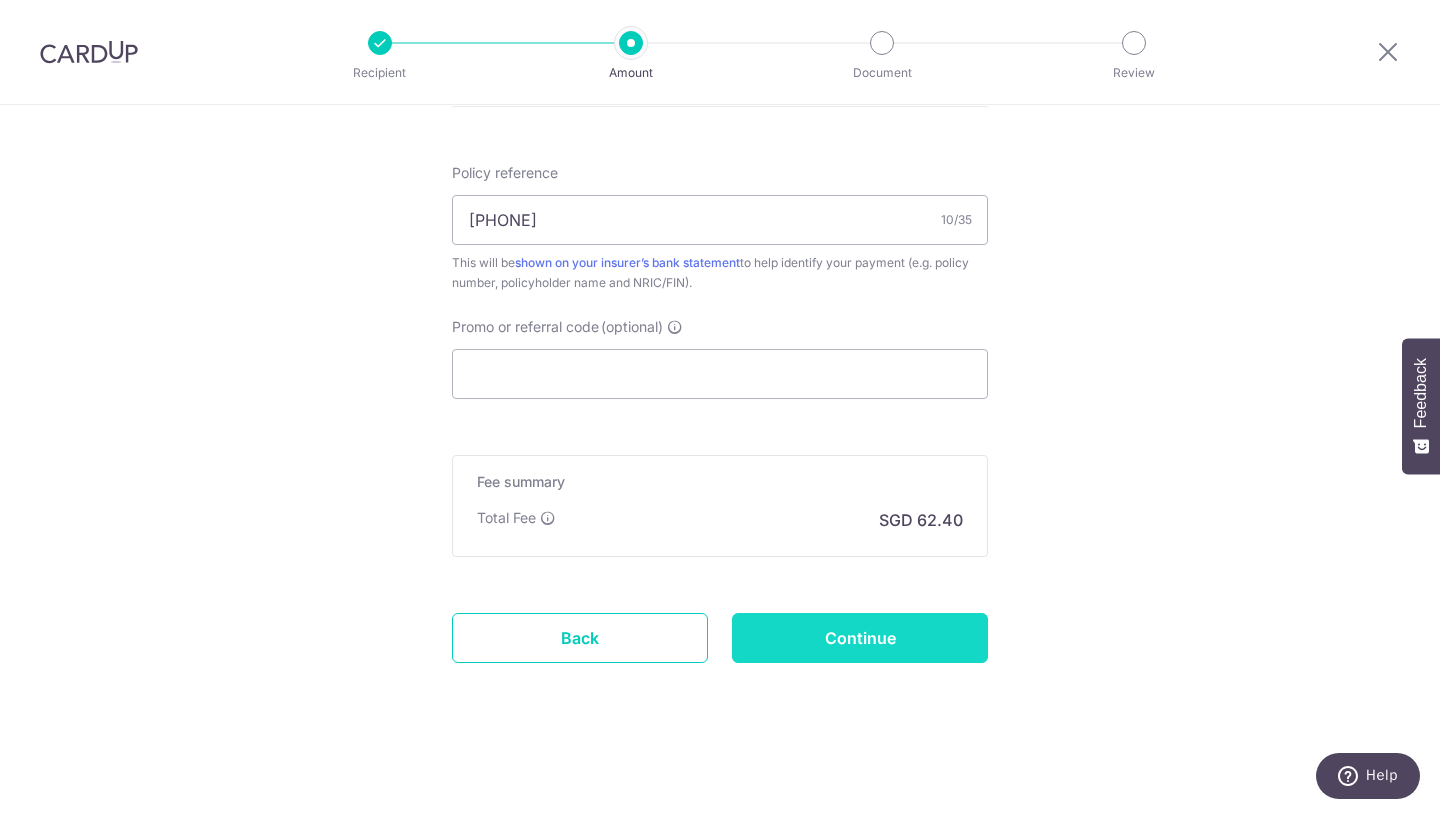 click on "Continue" at bounding box center (860, 638) 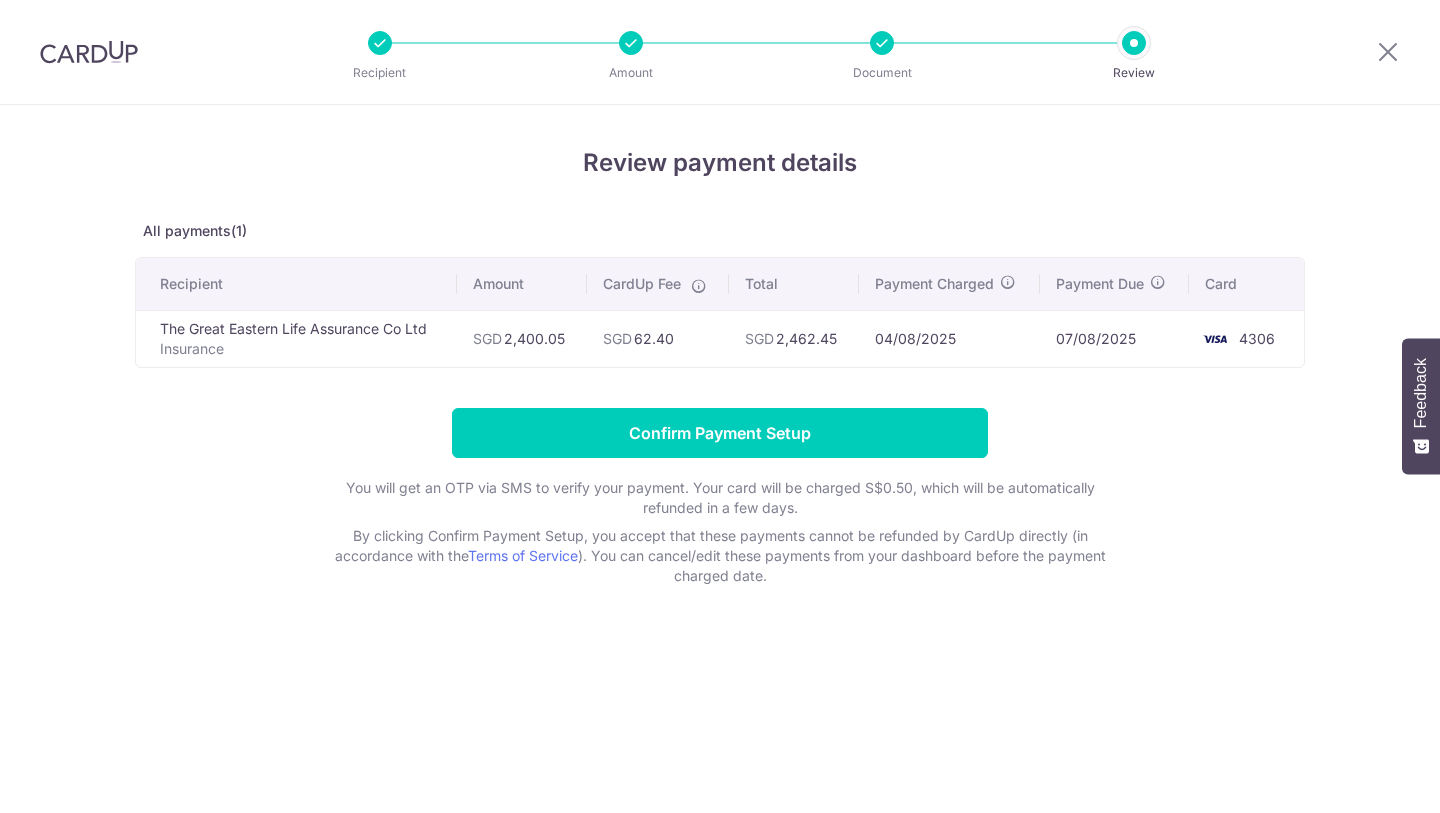 scroll, scrollTop: 0, scrollLeft: 0, axis: both 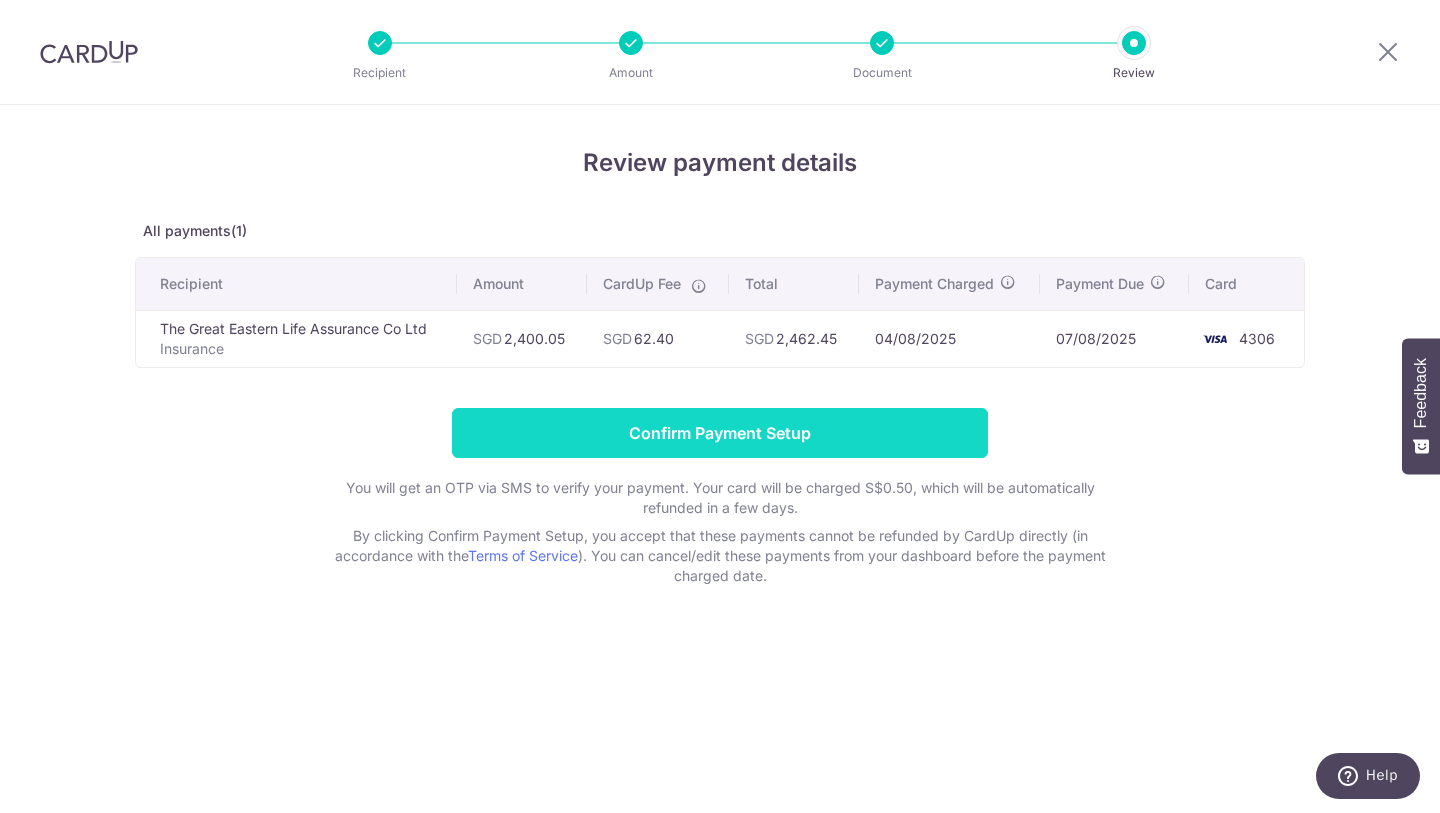 click on "Confirm Payment Setup" at bounding box center [720, 433] 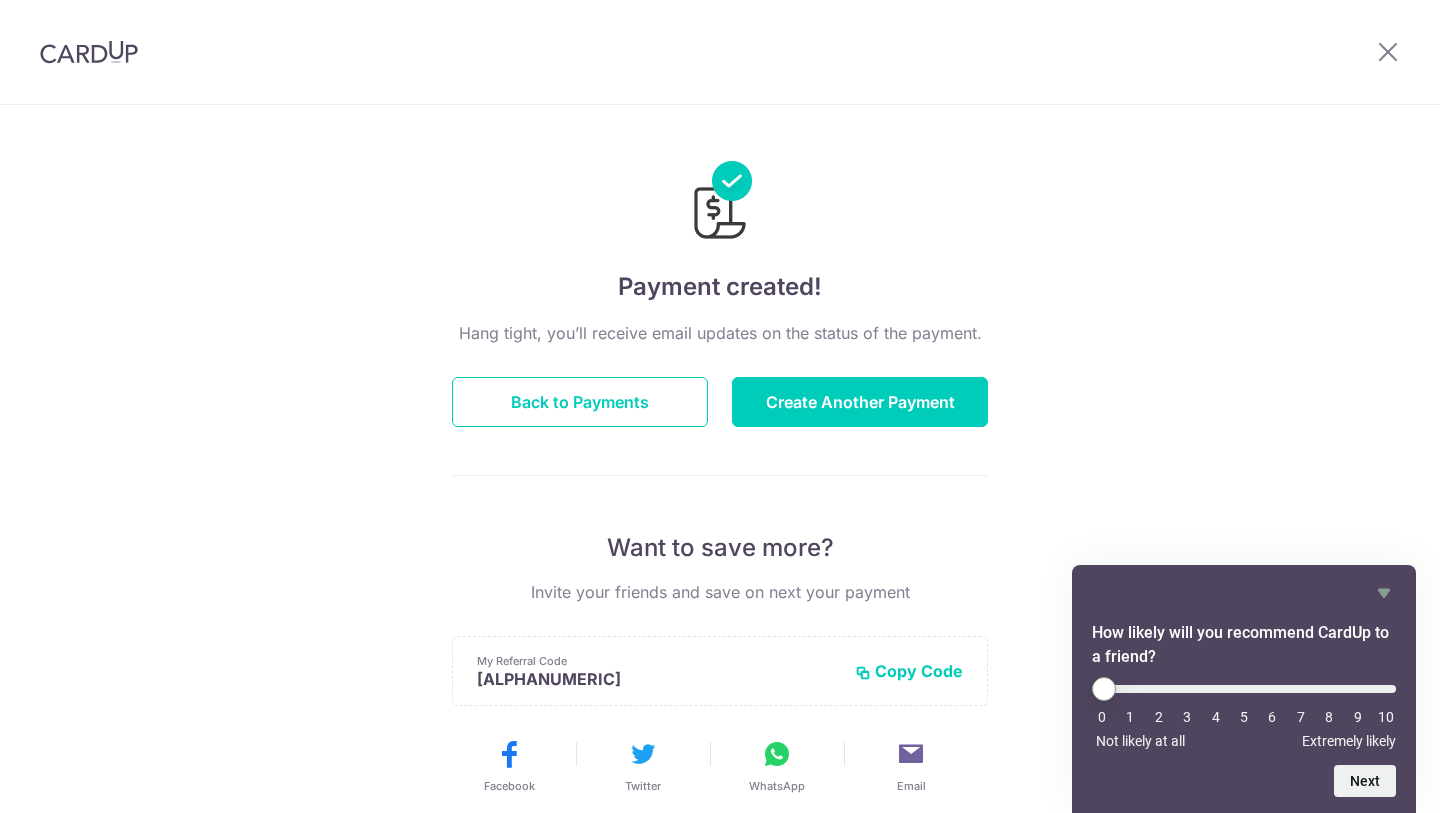 scroll, scrollTop: 0, scrollLeft: 0, axis: both 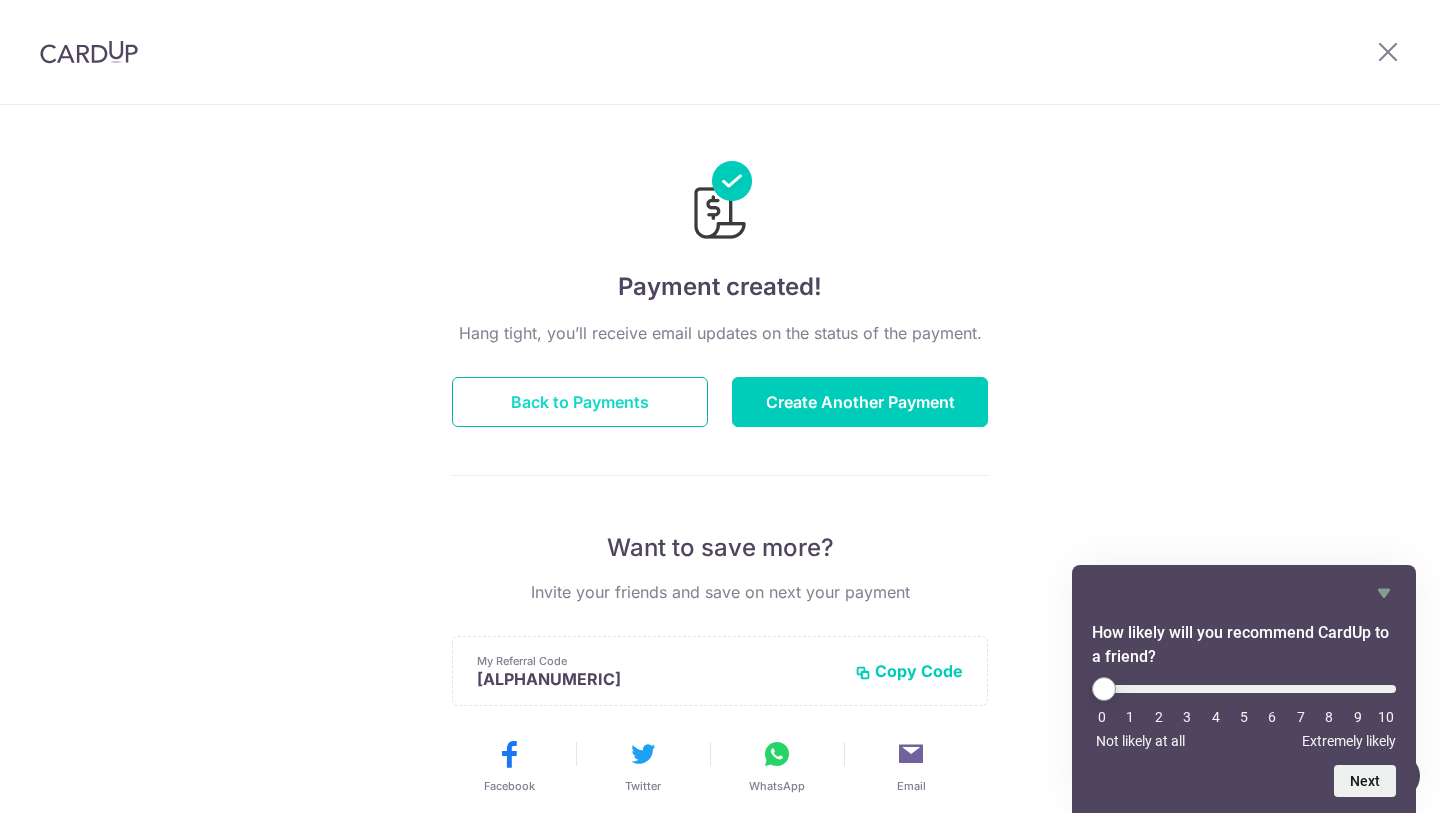 click on "Back to Payments" at bounding box center [580, 402] 